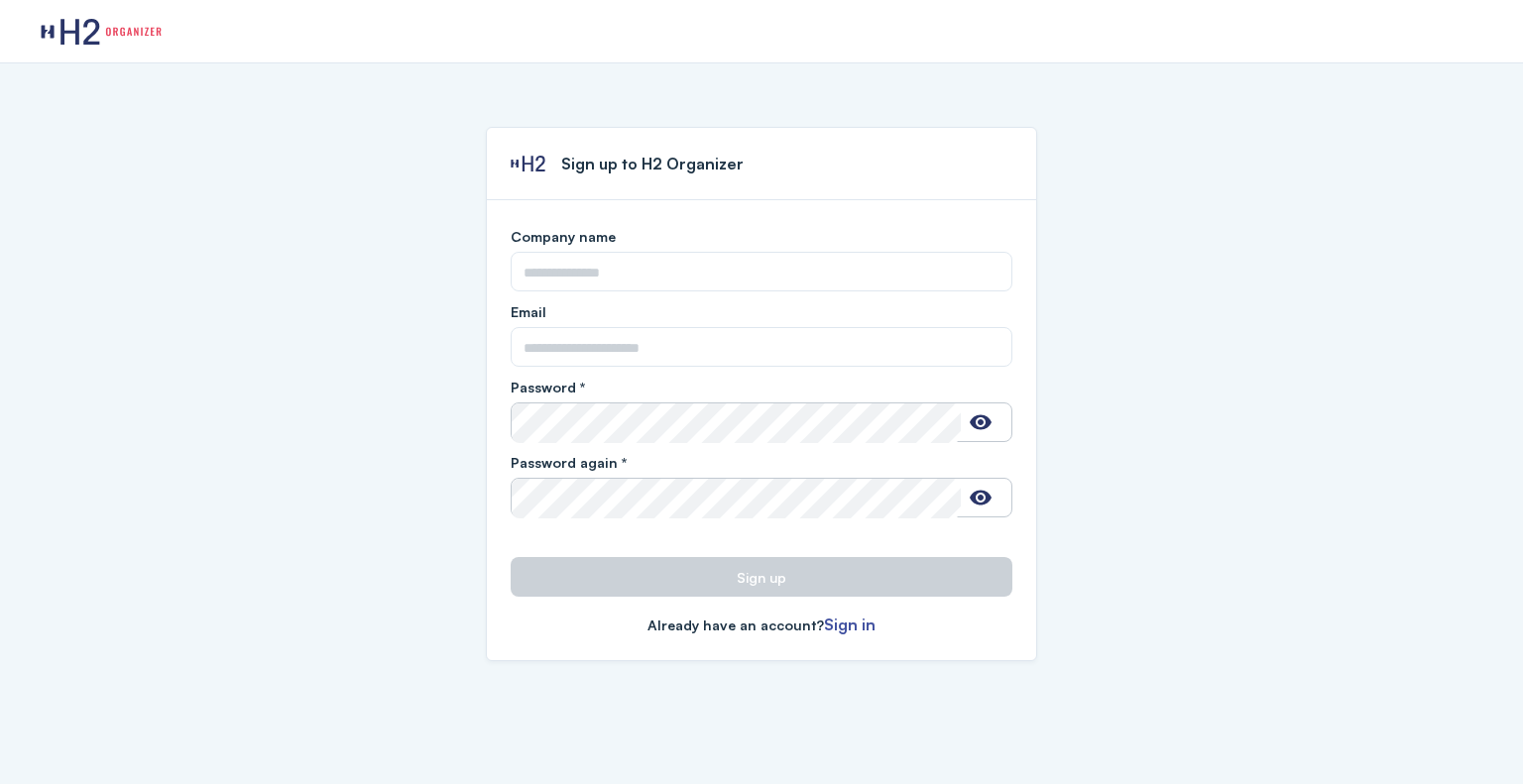 scroll, scrollTop: 0, scrollLeft: 0, axis: both 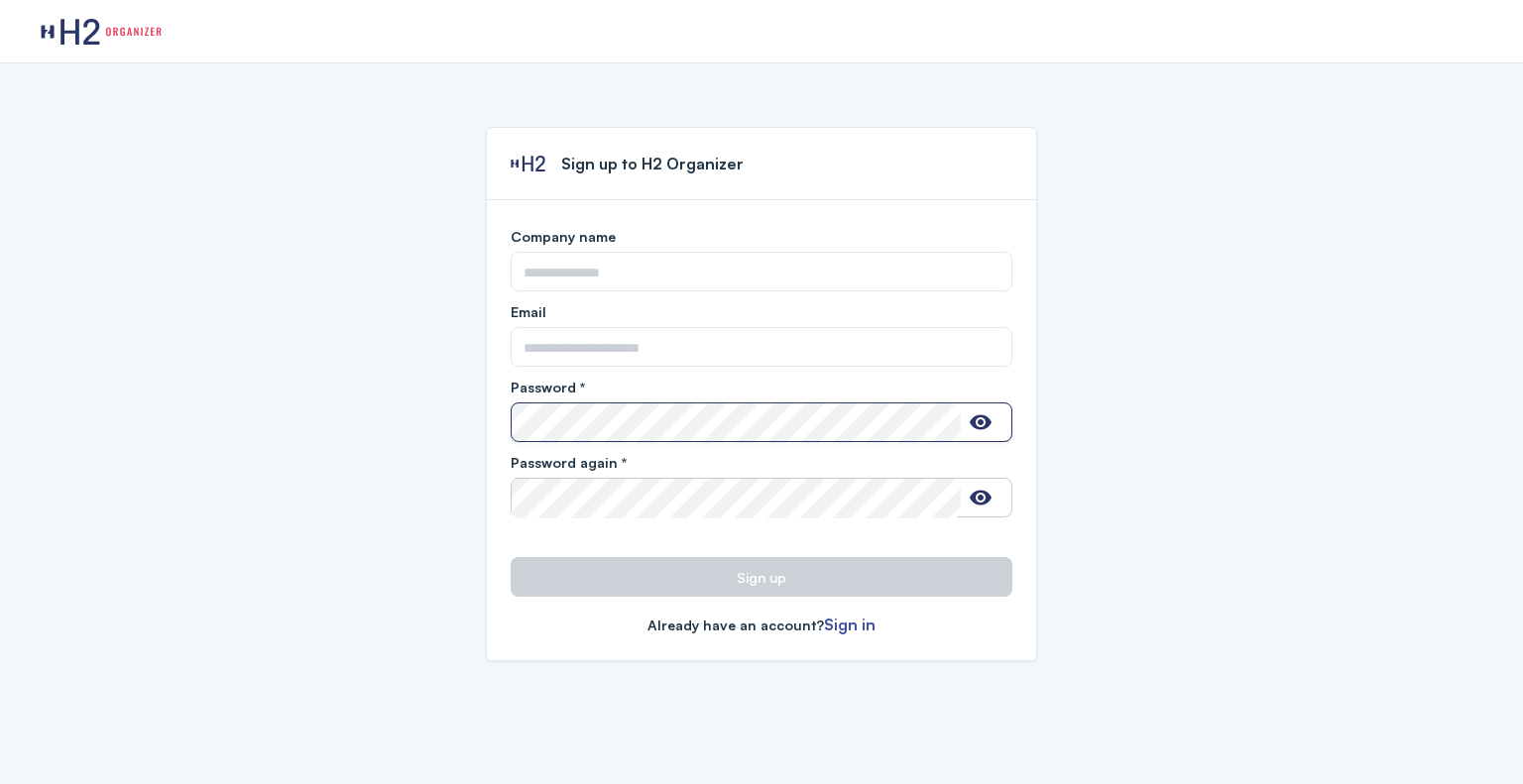 type 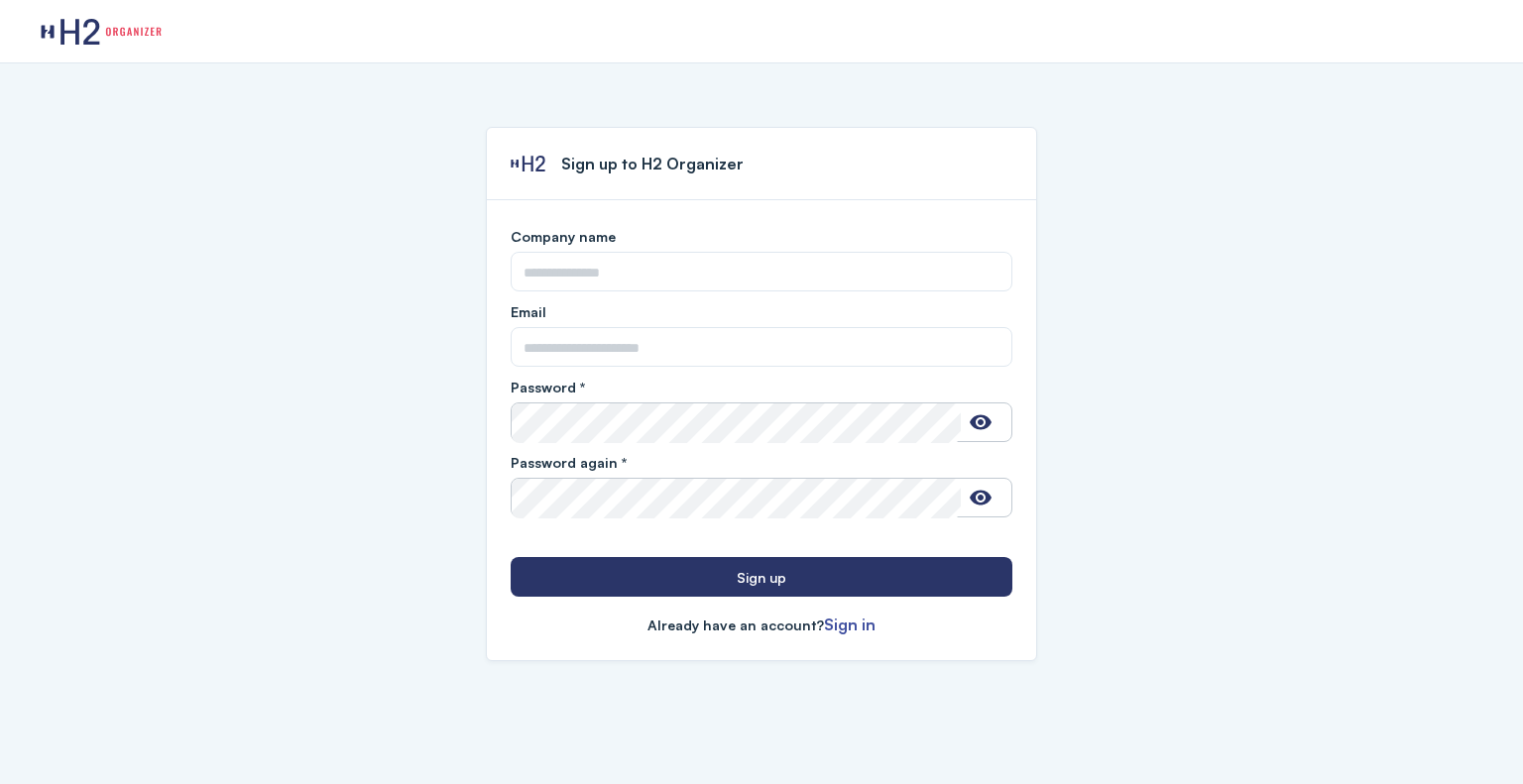 click on "**********" at bounding box center [762, 423] 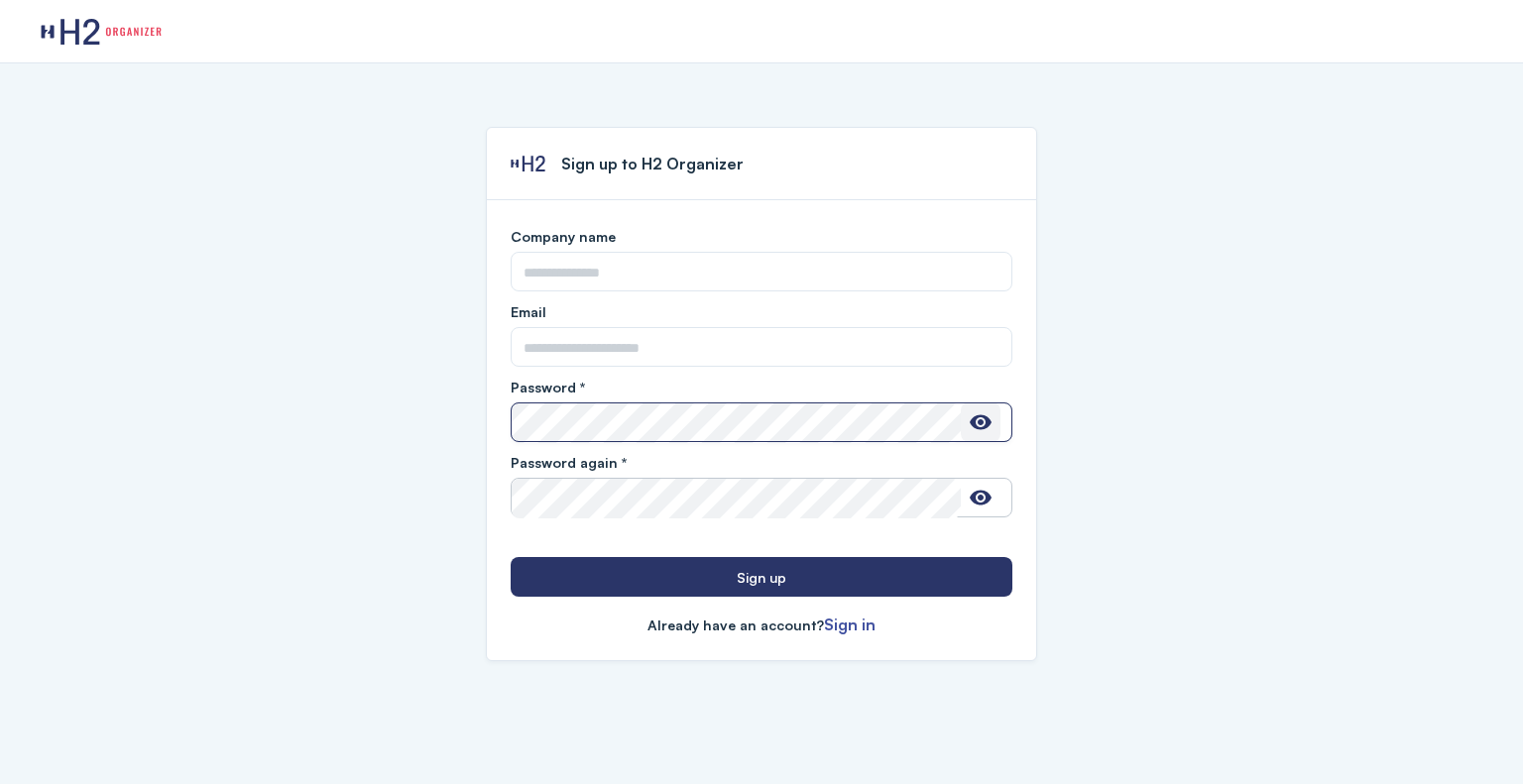 click at bounding box center (981, 422) 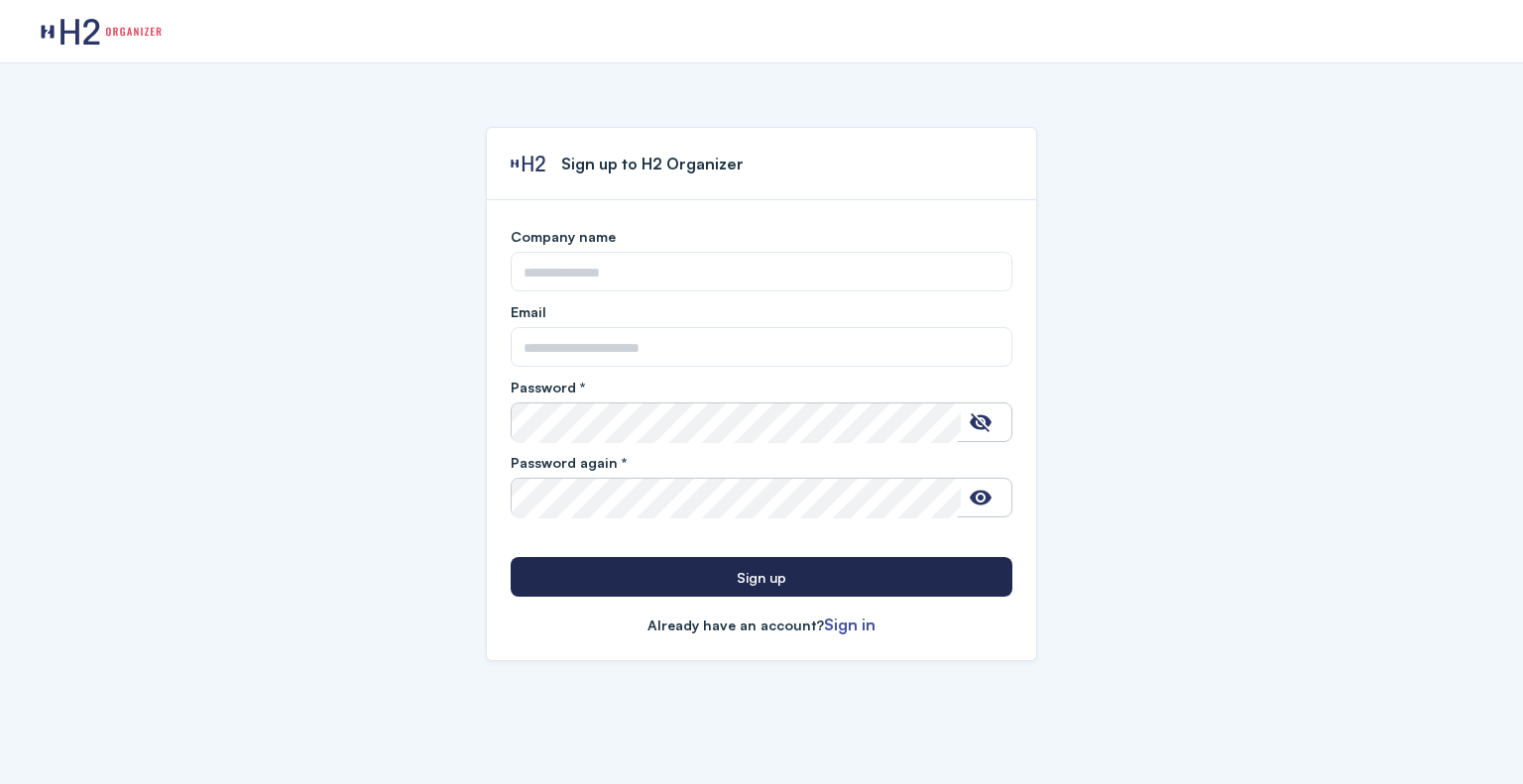 click on "Sign up" at bounding box center [762, 577] 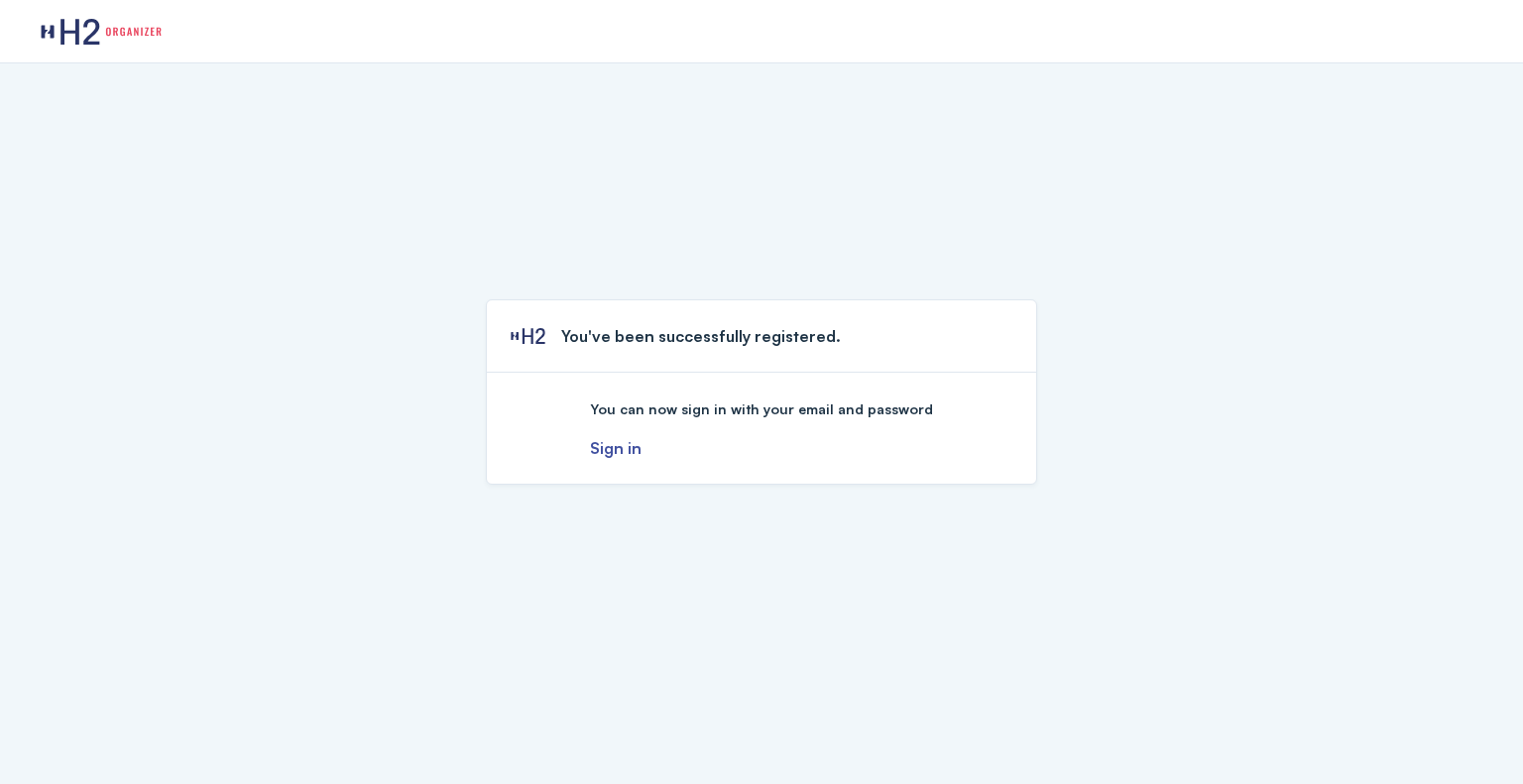 click on "Sign in" at bounding box center [616, 448] 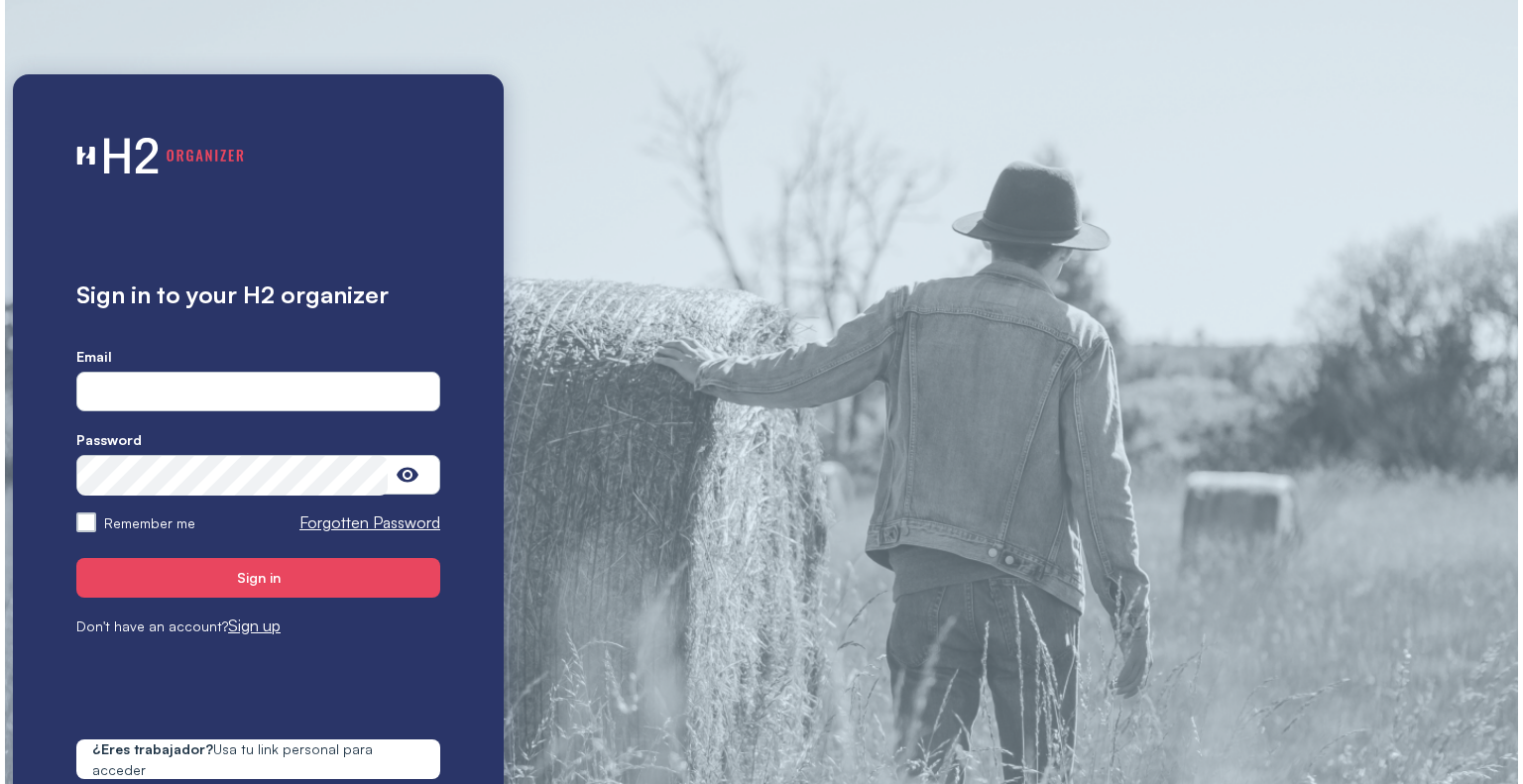 scroll, scrollTop: 0, scrollLeft: 0, axis: both 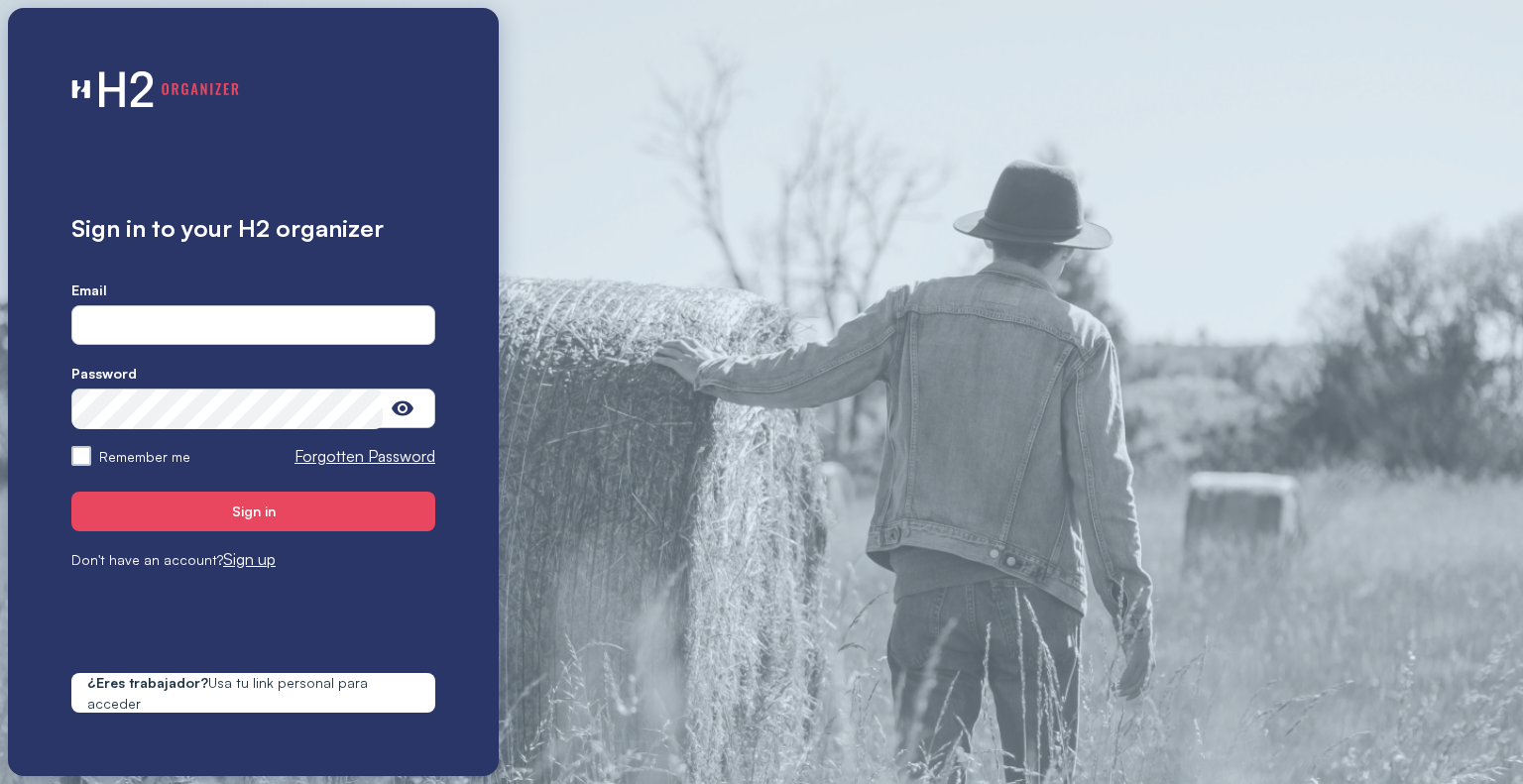 type on "**********" 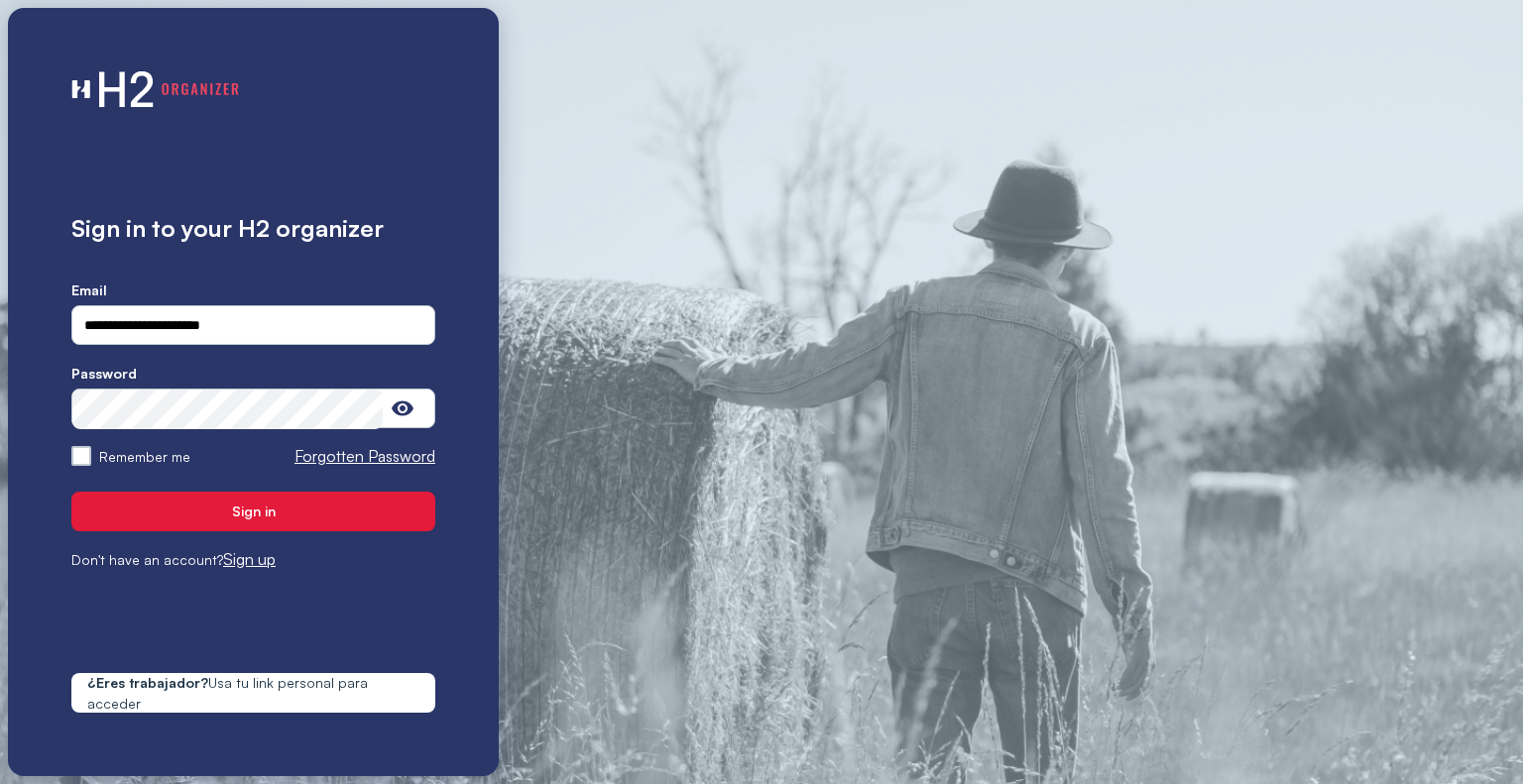 click on "Sign in" at bounding box center [254, 510] 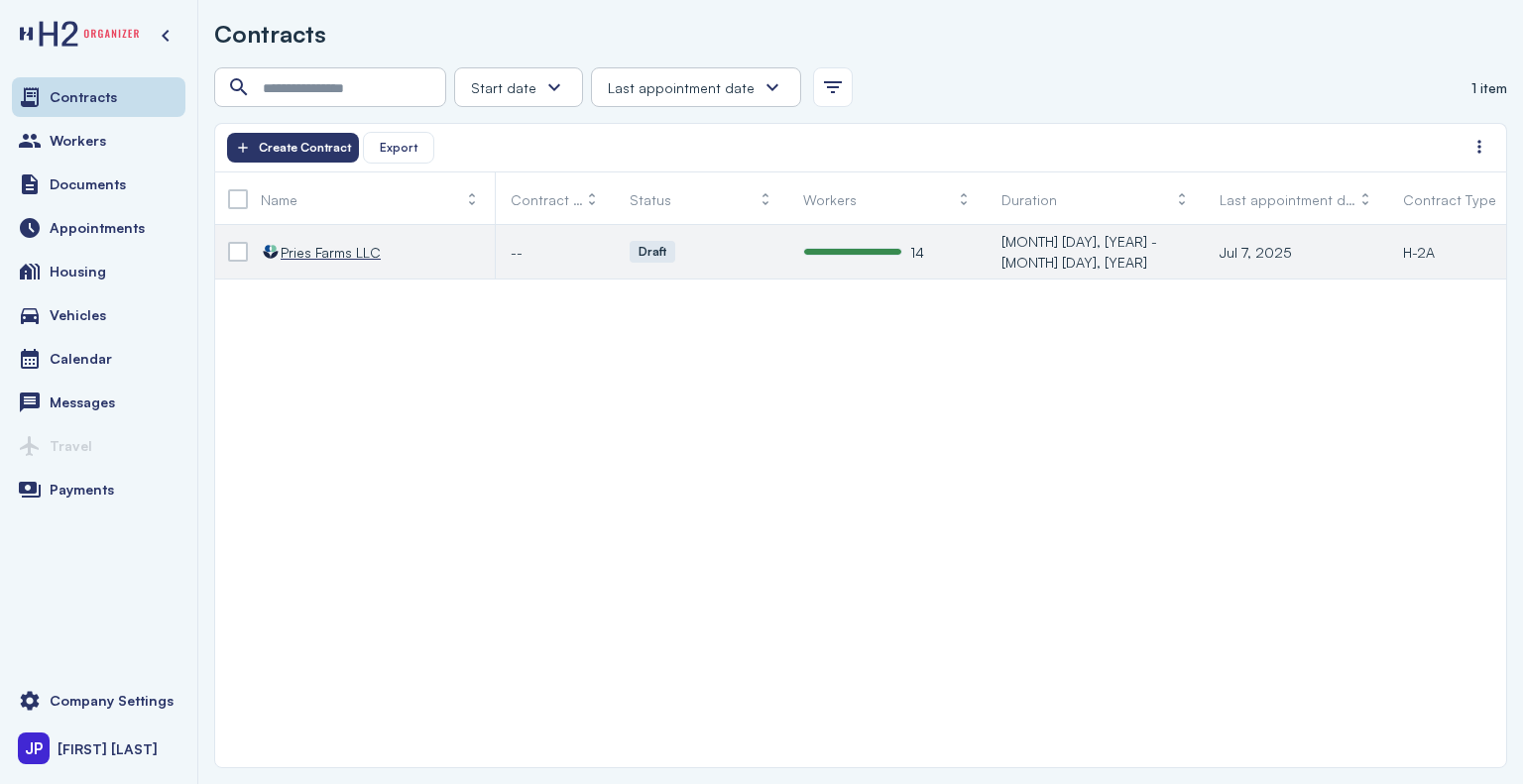 click on "Pries Farms LLC" at bounding box center (330, 252) 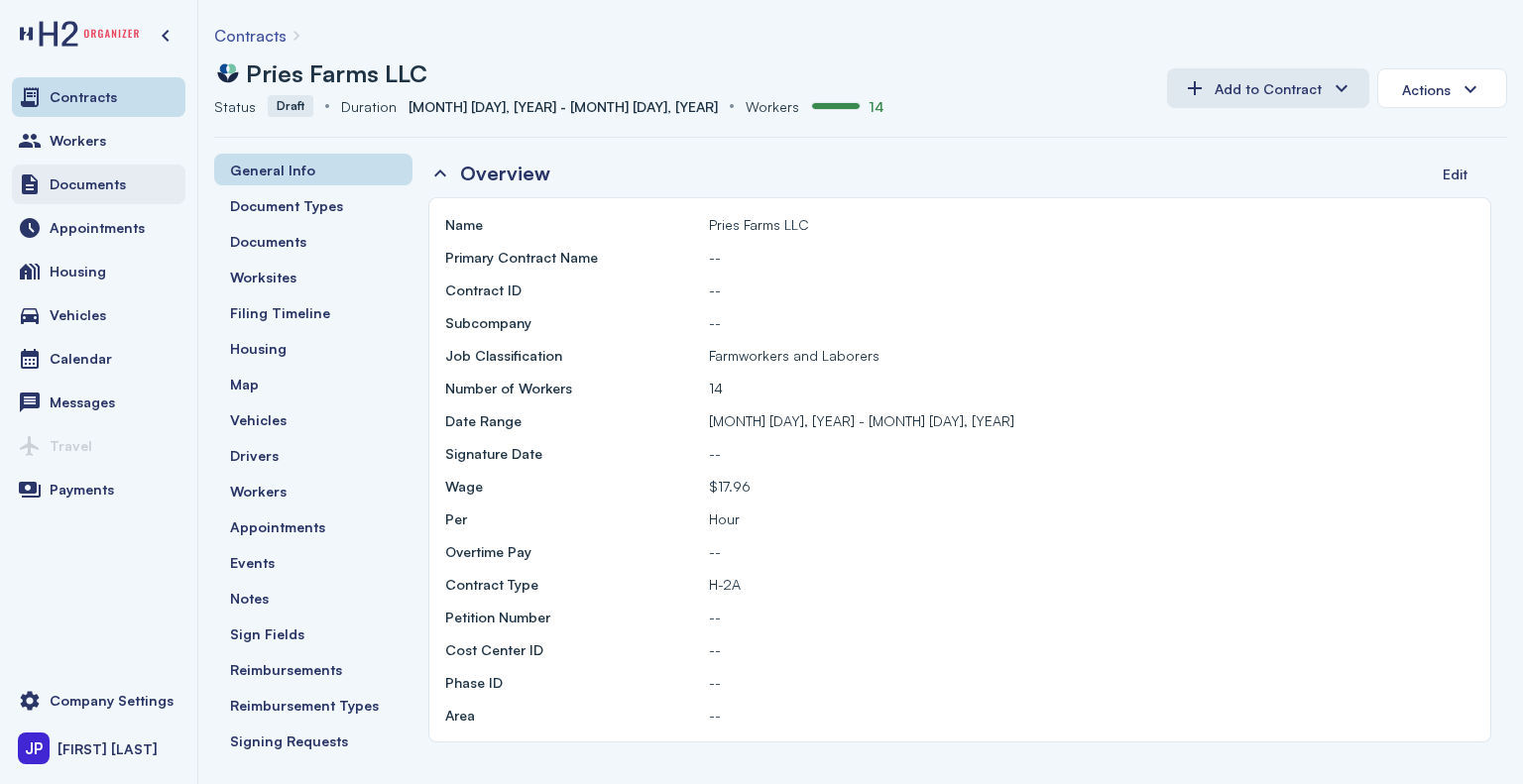 click on "Documents" at bounding box center (87, 184) 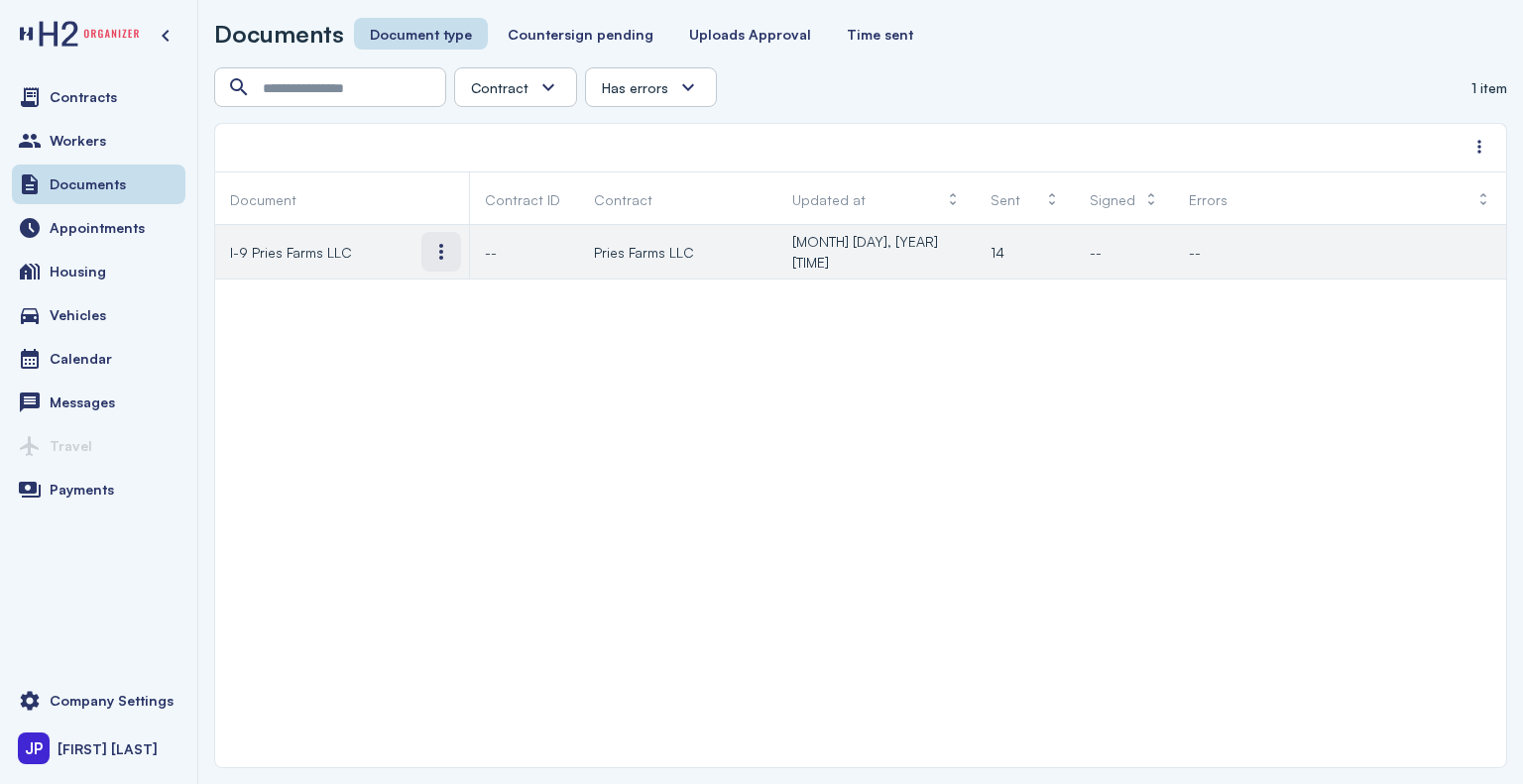 drag, startPoint x: 317, startPoint y: 259, endPoint x: 438, endPoint y: 253, distance: 121.14867 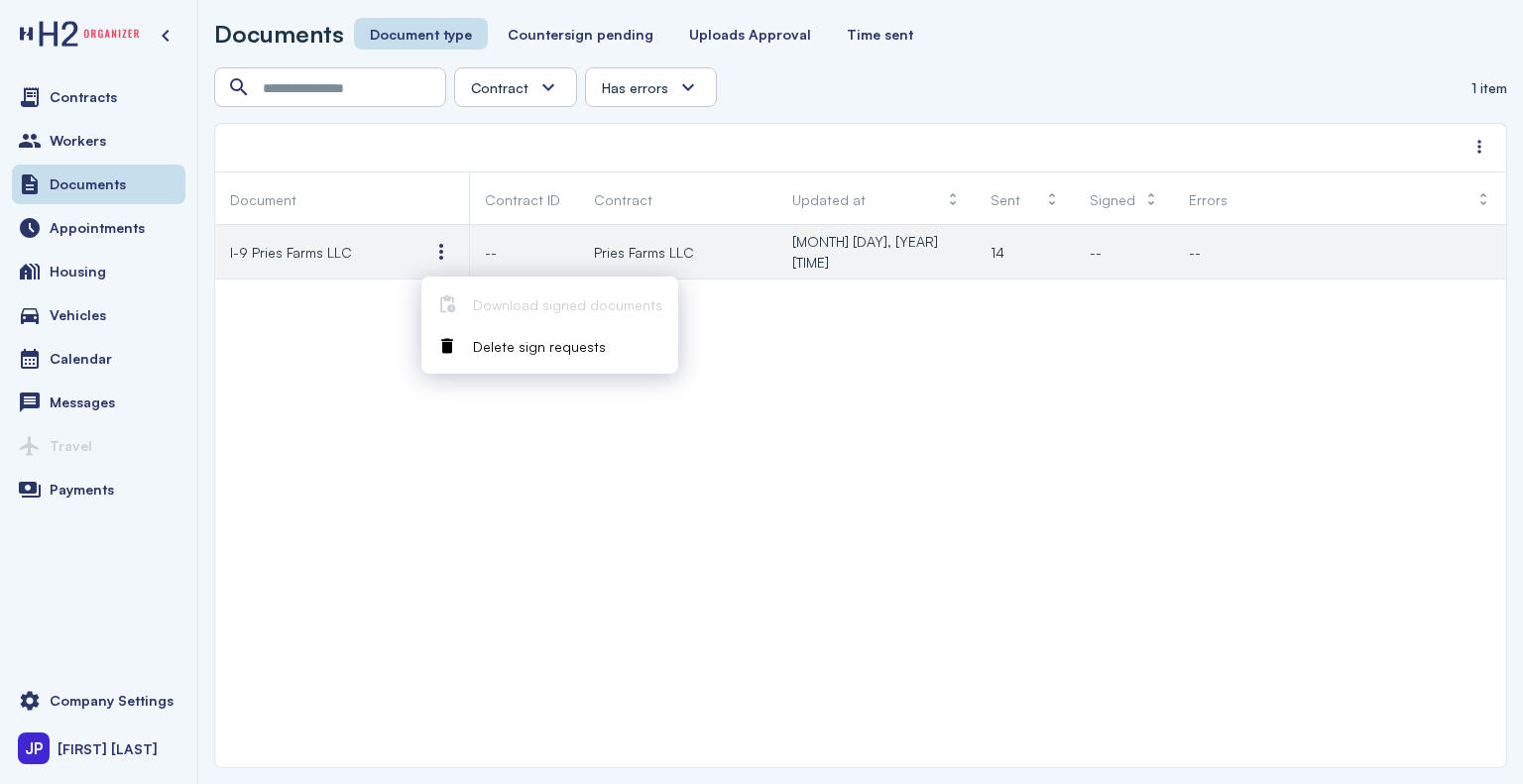 click on "I-9 Pries Farms LLC" at bounding box center [314, 252] 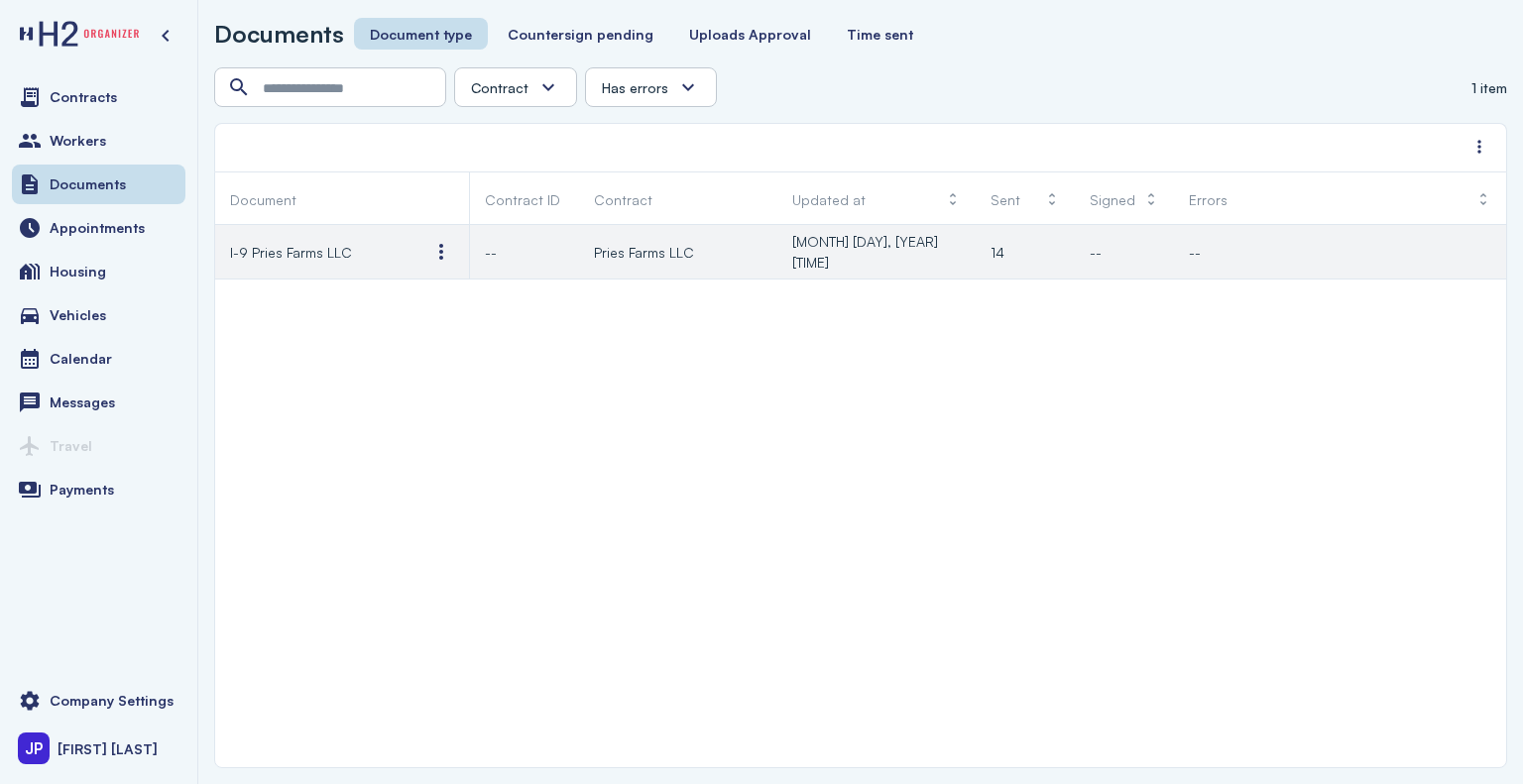 click on "Pries Farms LLC" at bounding box center (644, 252) 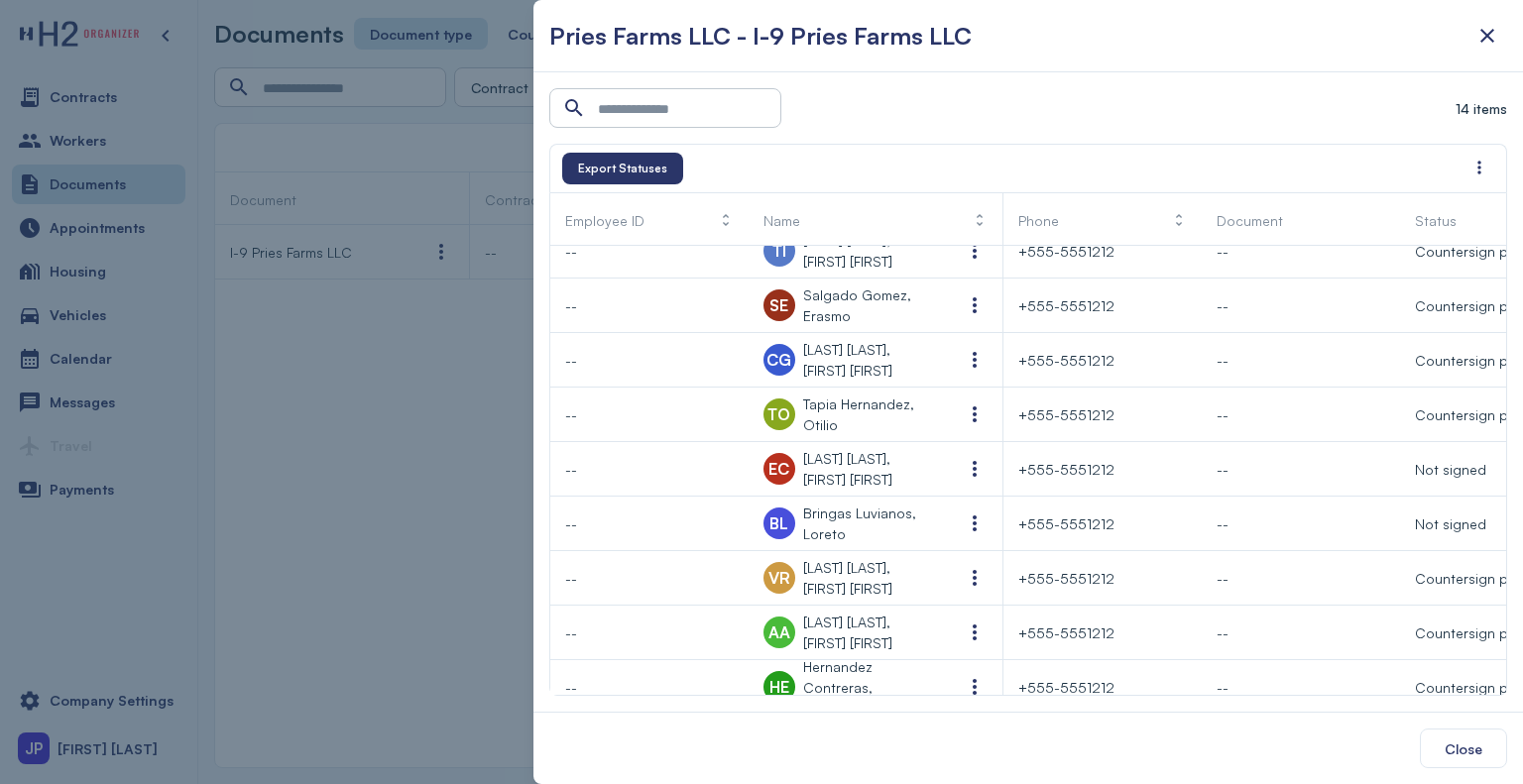 scroll, scrollTop: 317, scrollLeft: 0, axis: vertical 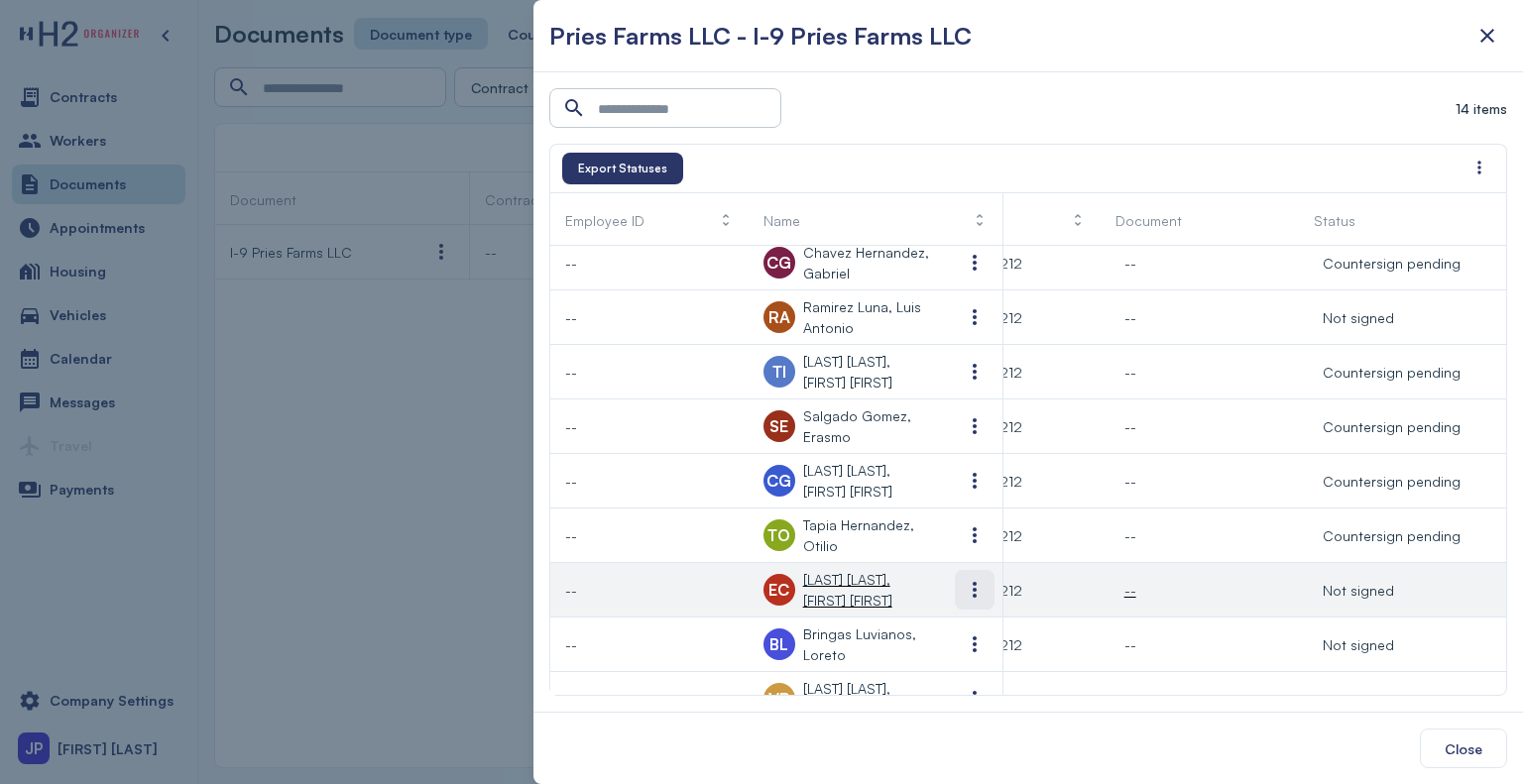 click at bounding box center [975, 590] 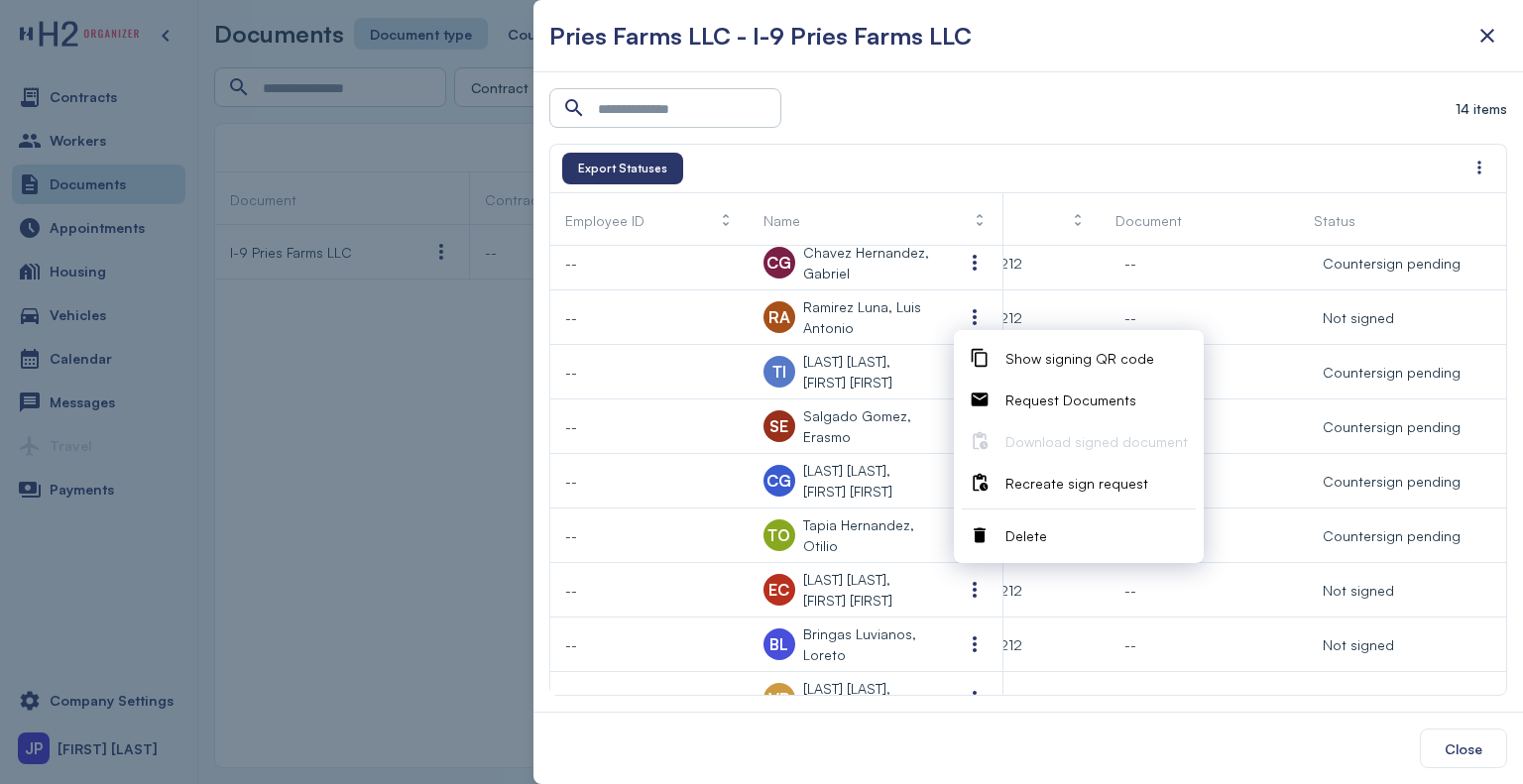 click on "Delete" at bounding box center (1097, 535) 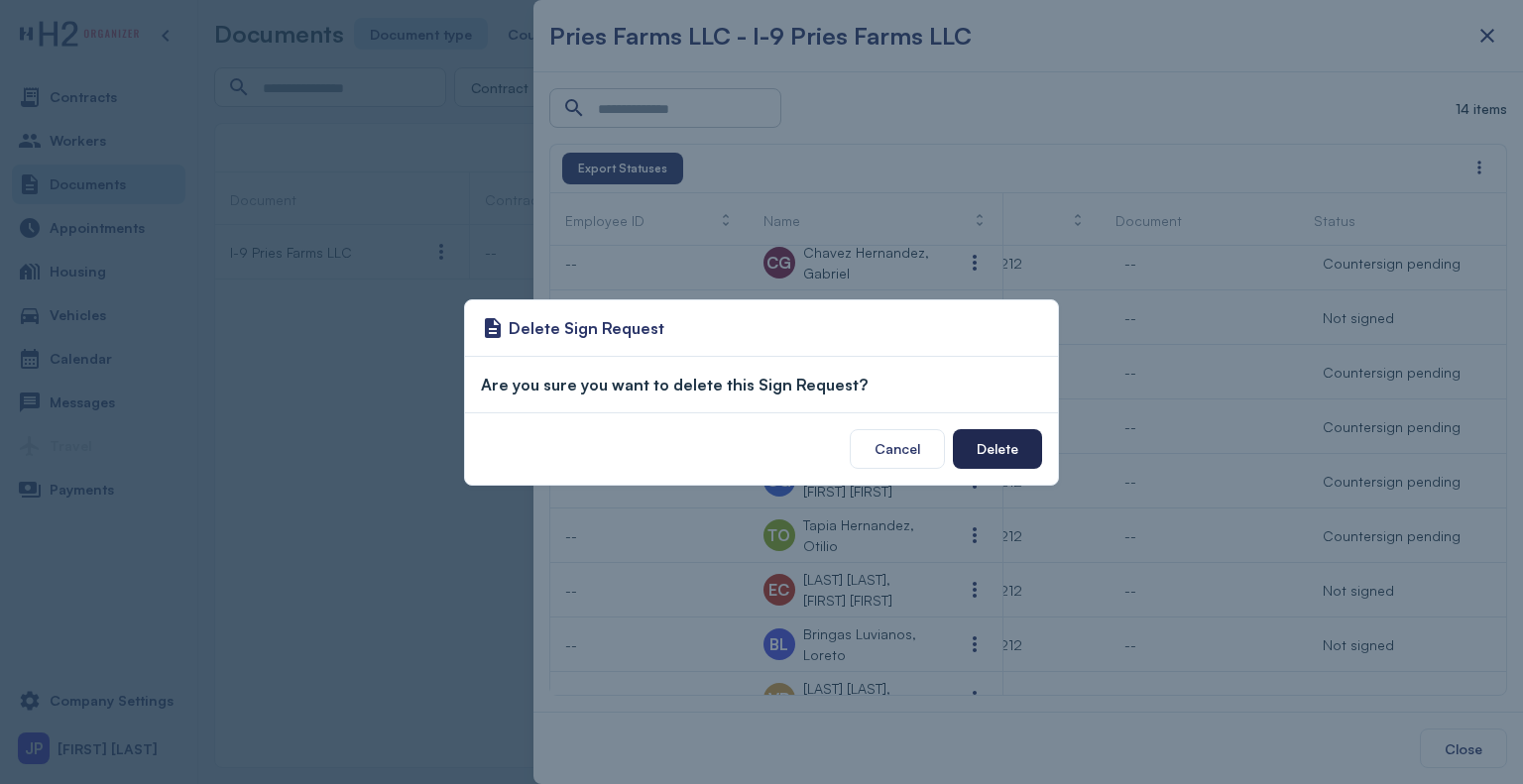 click on "Delete" at bounding box center [997, 448] 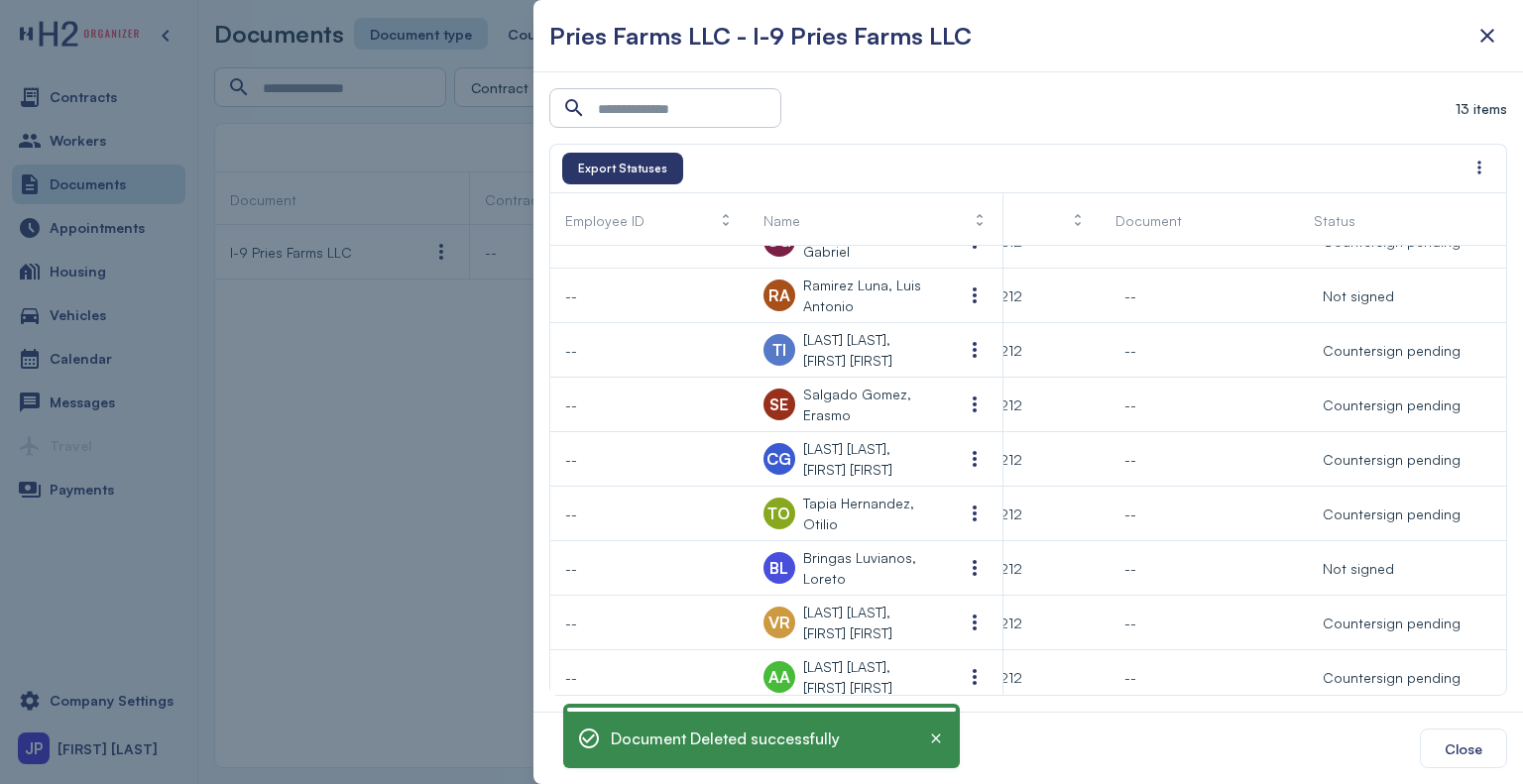 scroll, scrollTop: 211, scrollLeft: 101, axis: both 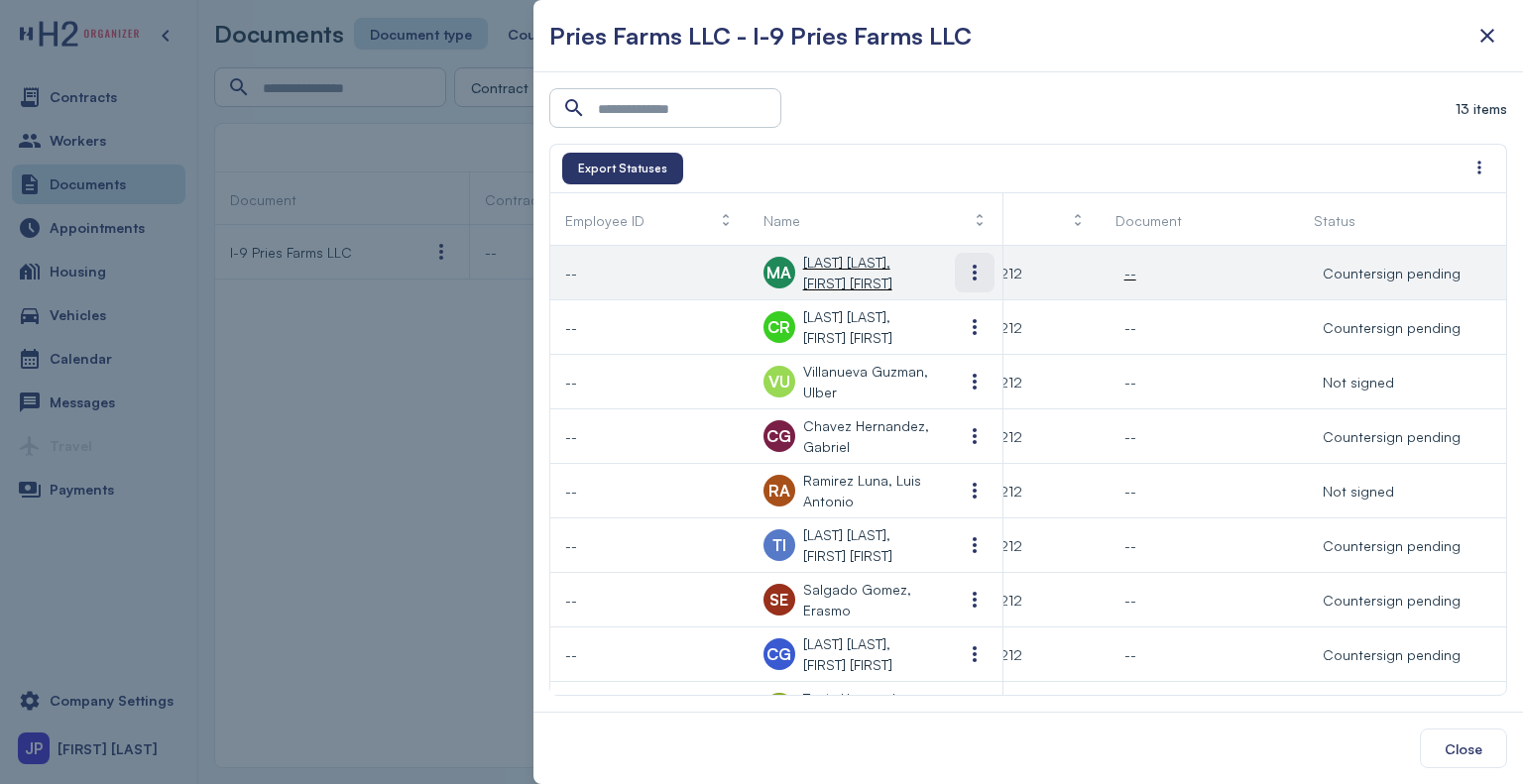 click at bounding box center [975, 273] 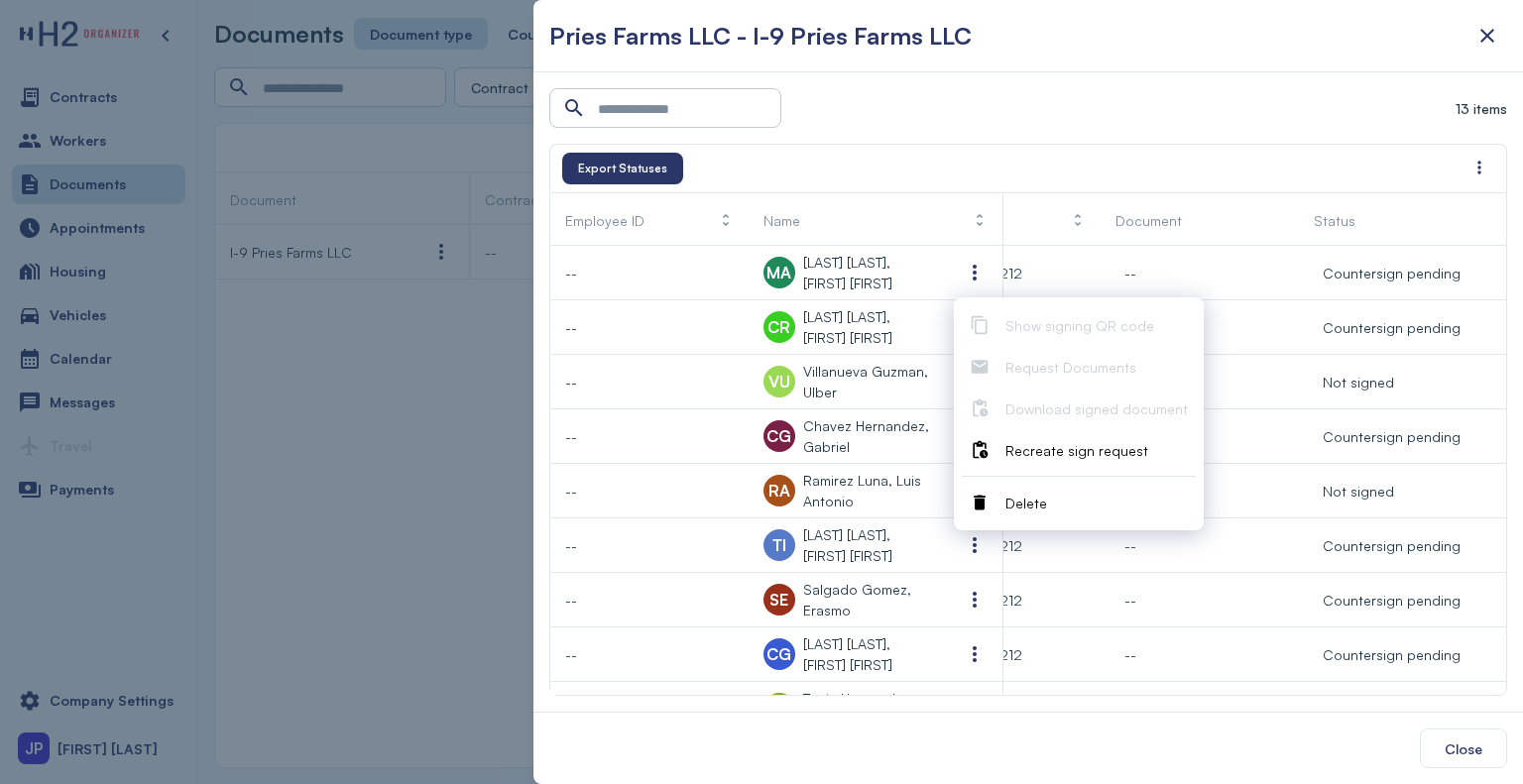 click on "Export Statuses" at bounding box center [1013, 168] 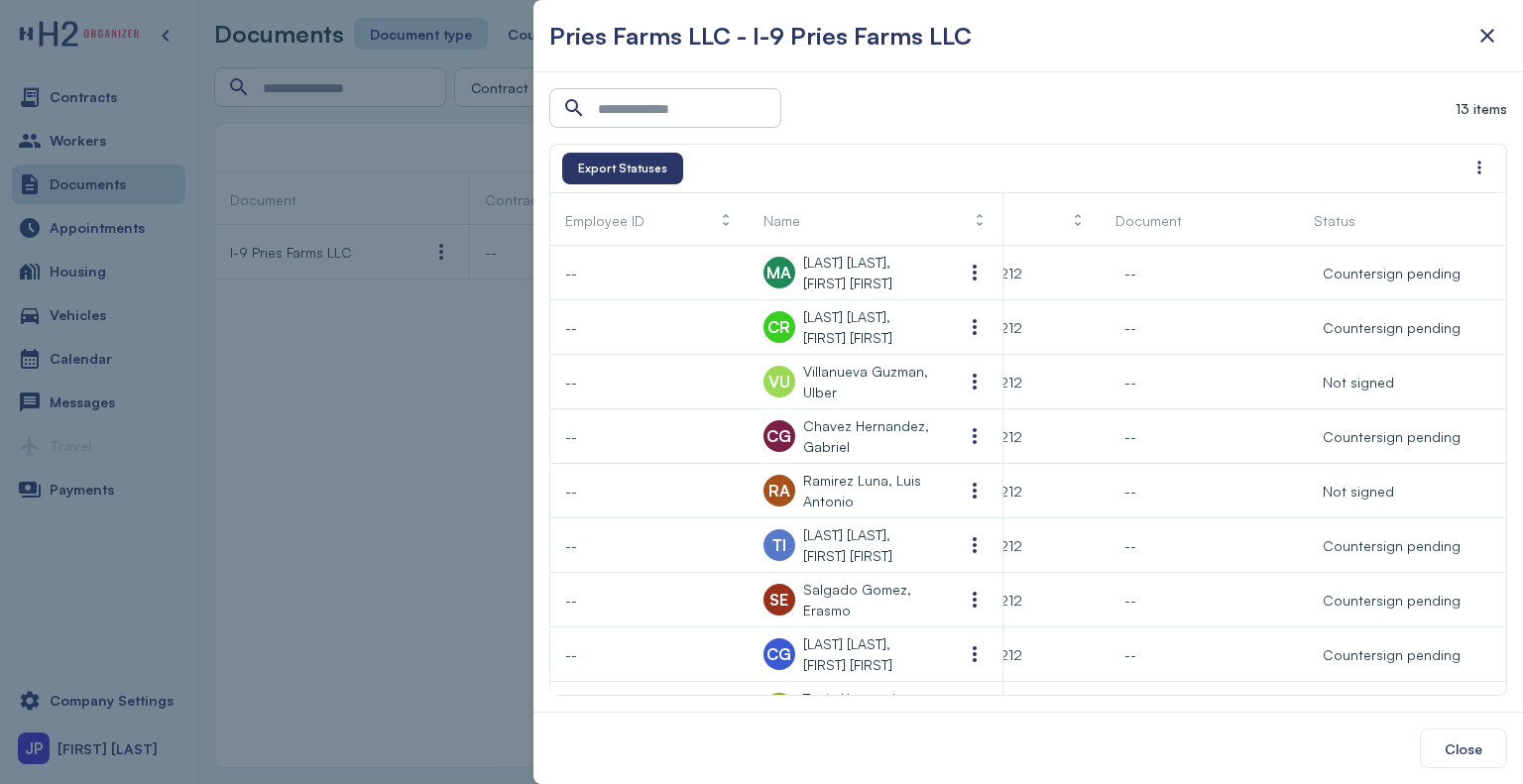 scroll, scrollTop: 0, scrollLeft: 0, axis: both 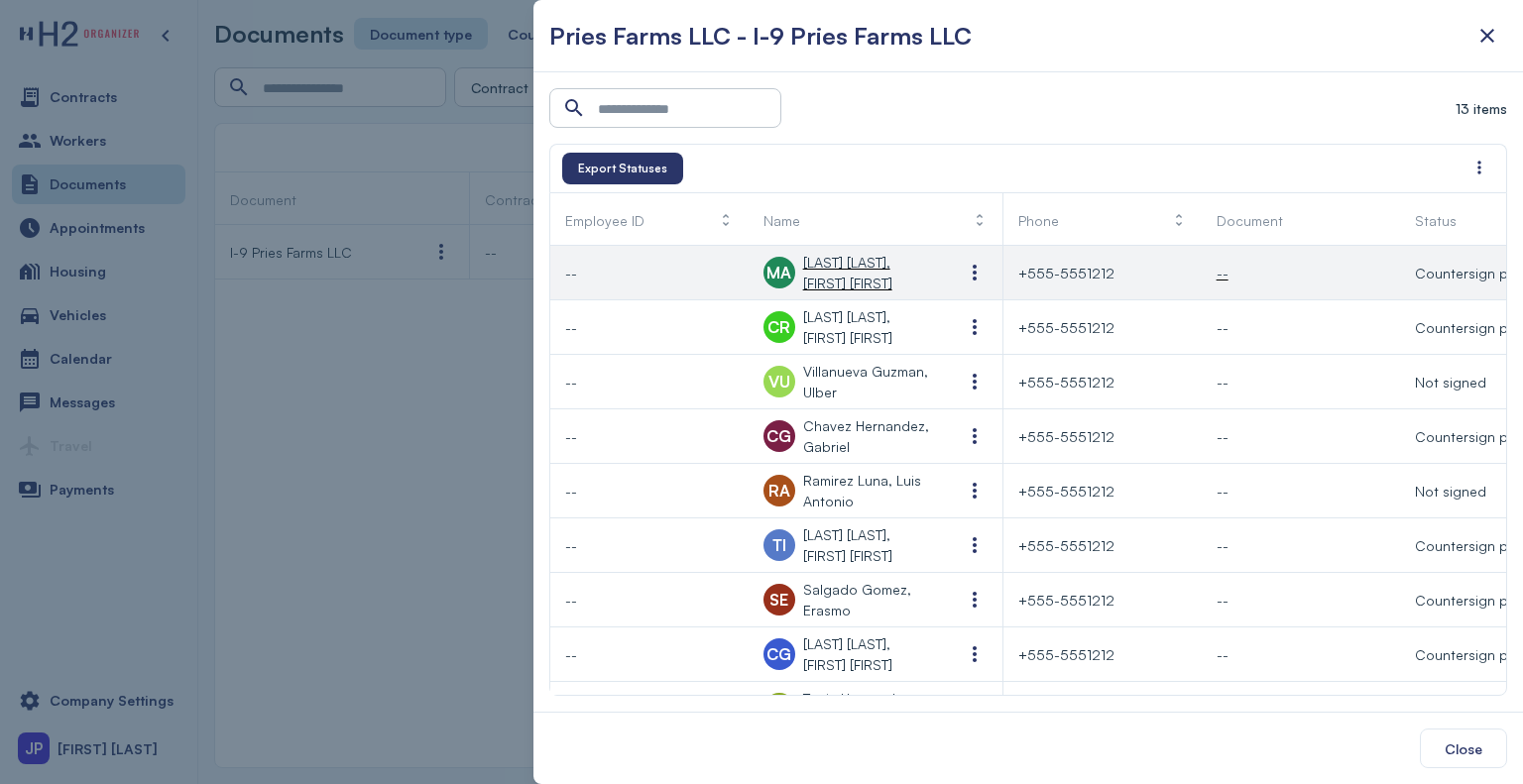 click on "Countersign pending" at bounding box center [1483, 273] 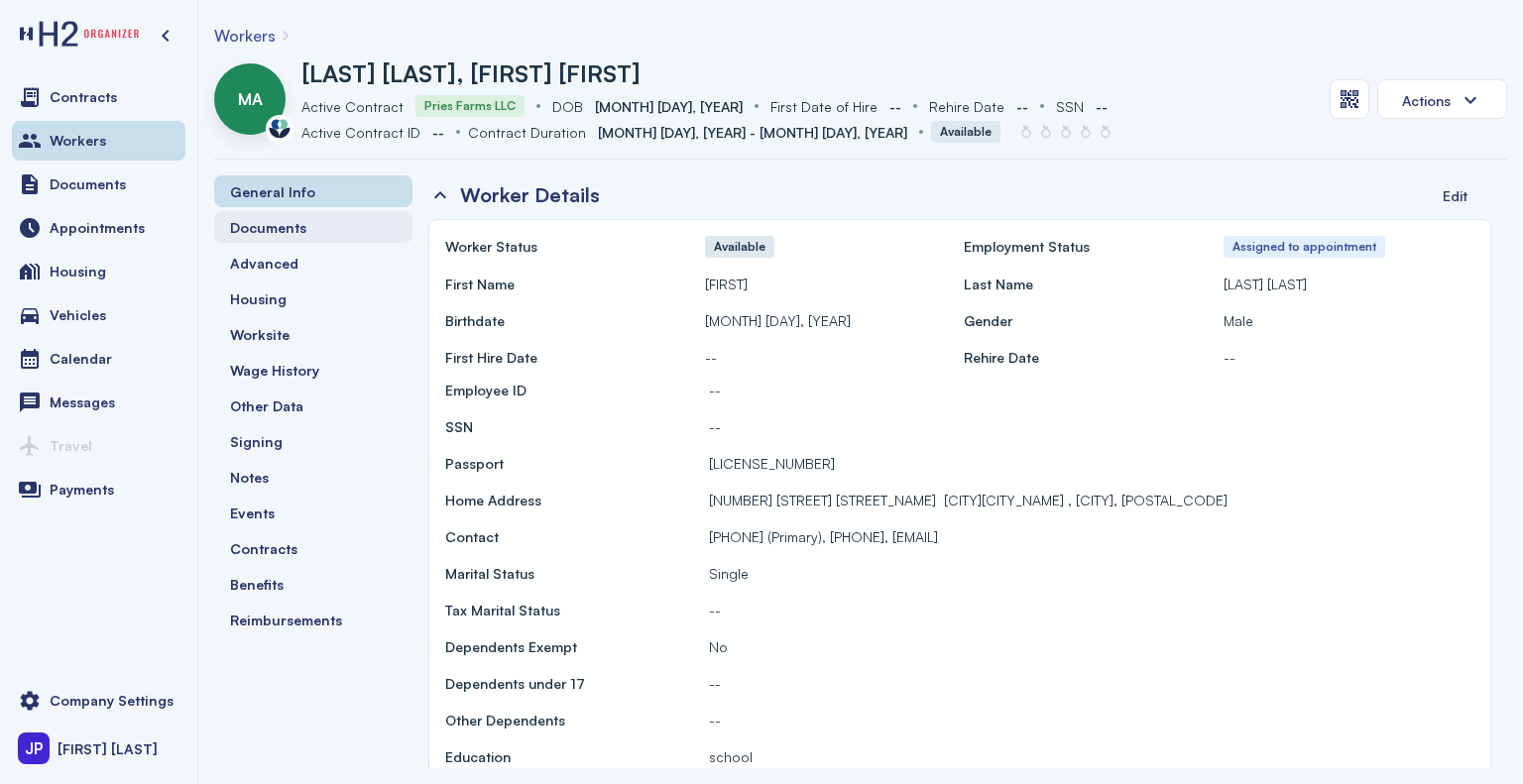 click on "Documents" at bounding box center [268, 227] 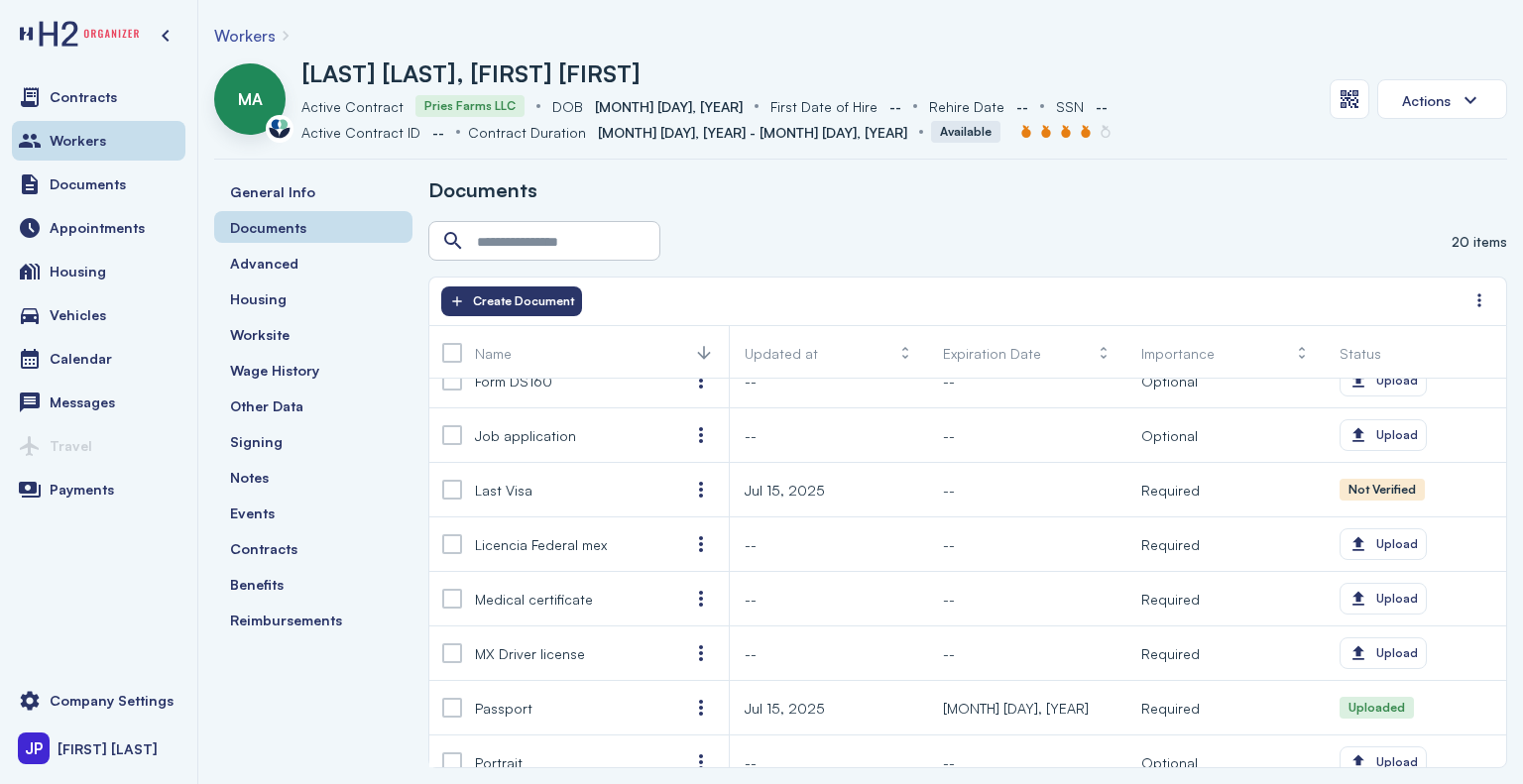 scroll, scrollTop: 0, scrollLeft: 0, axis: both 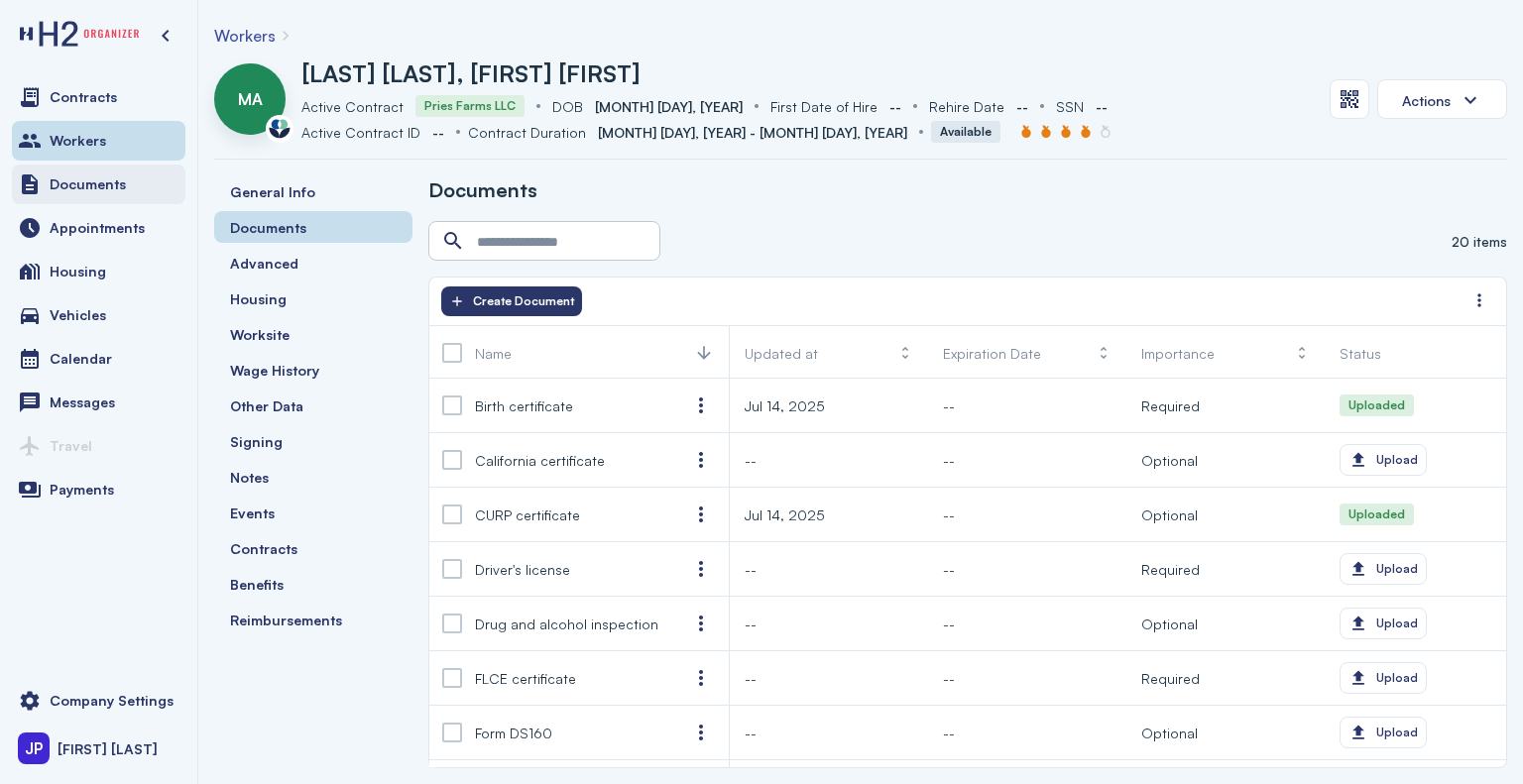 click on "Documents" at bounding box center [87, 184] 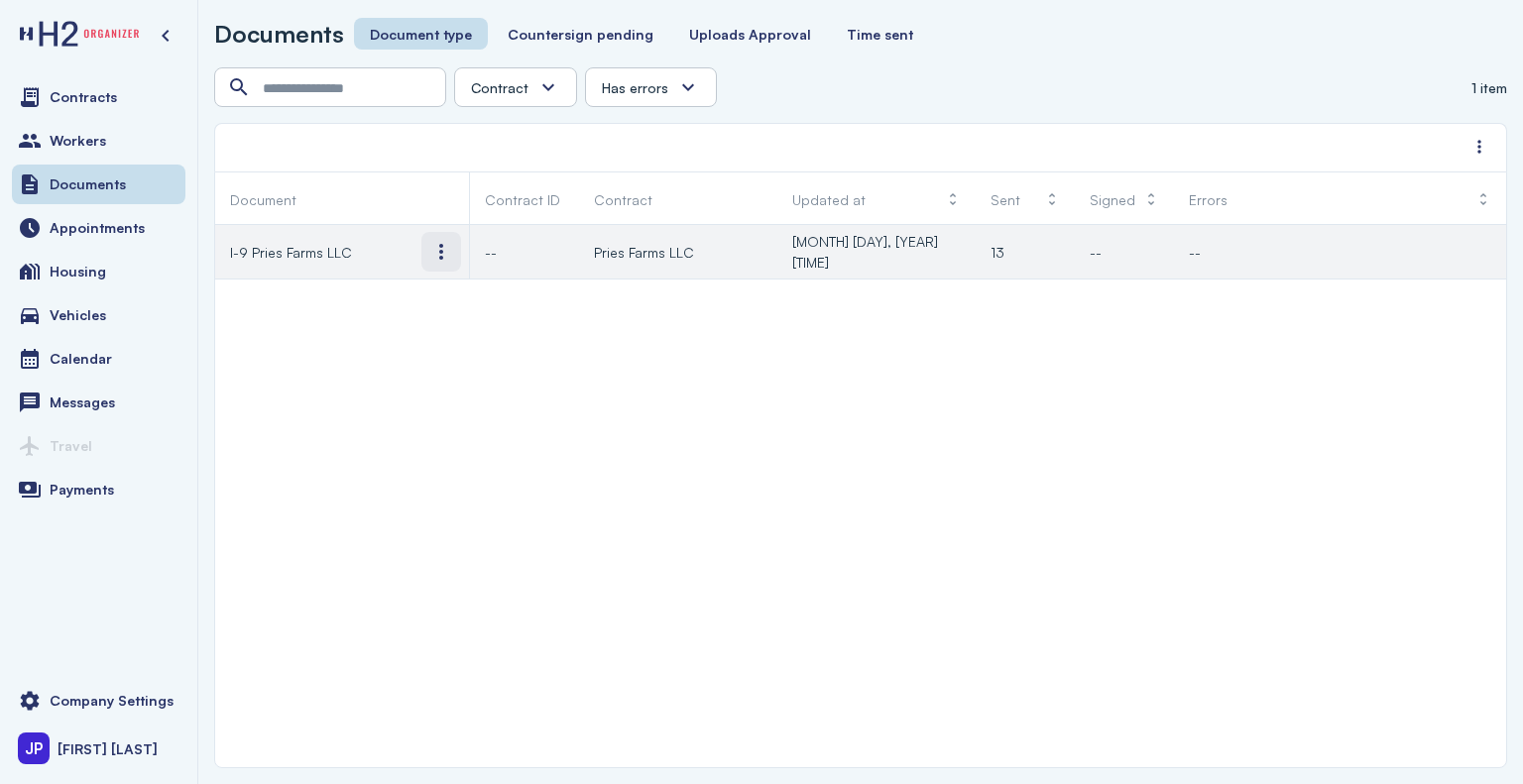 click at bounding box center [441, 252] 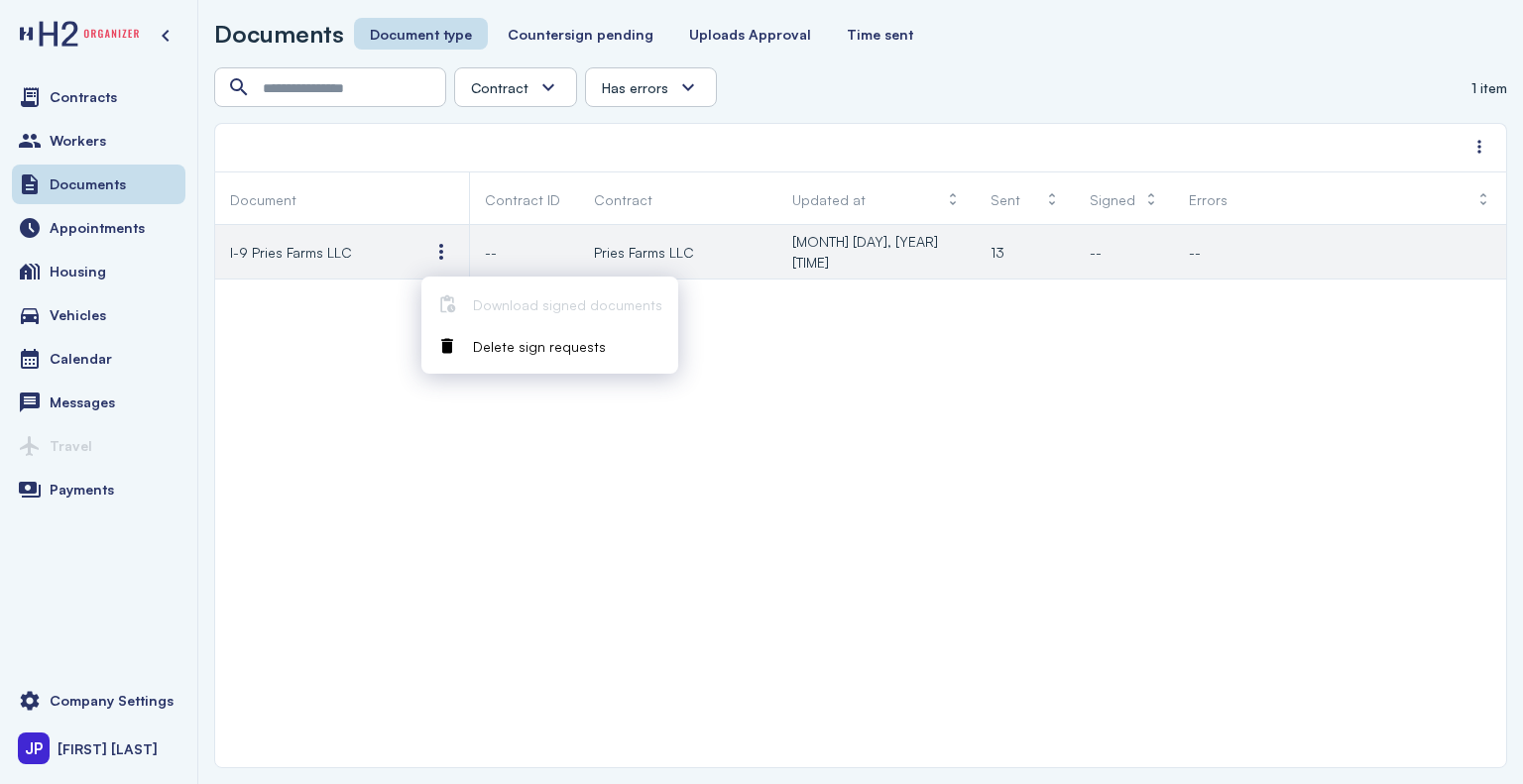 click on "Pries Farms LLC" at bounding box center [644, 252] 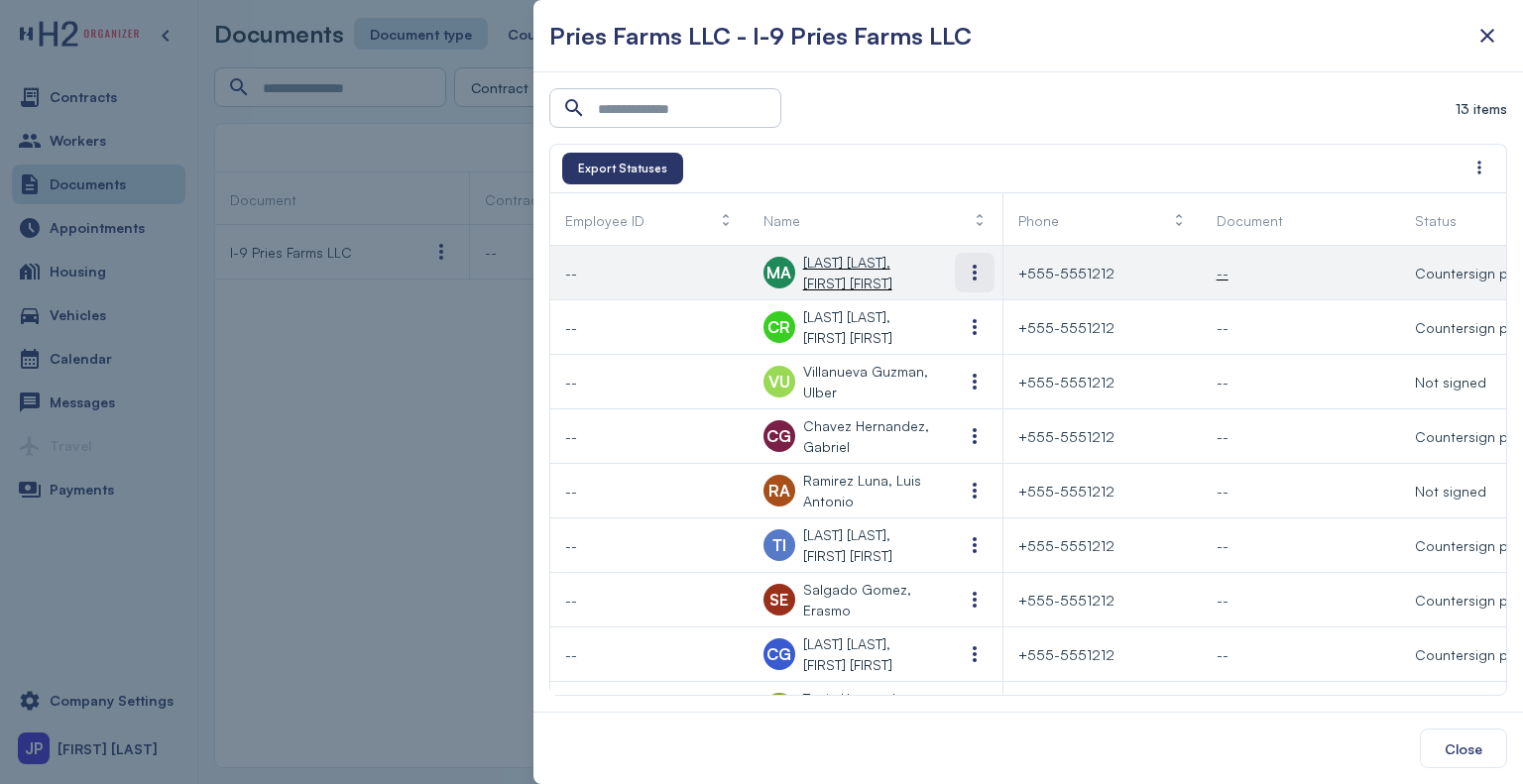 click at bounding box center (975, 273) 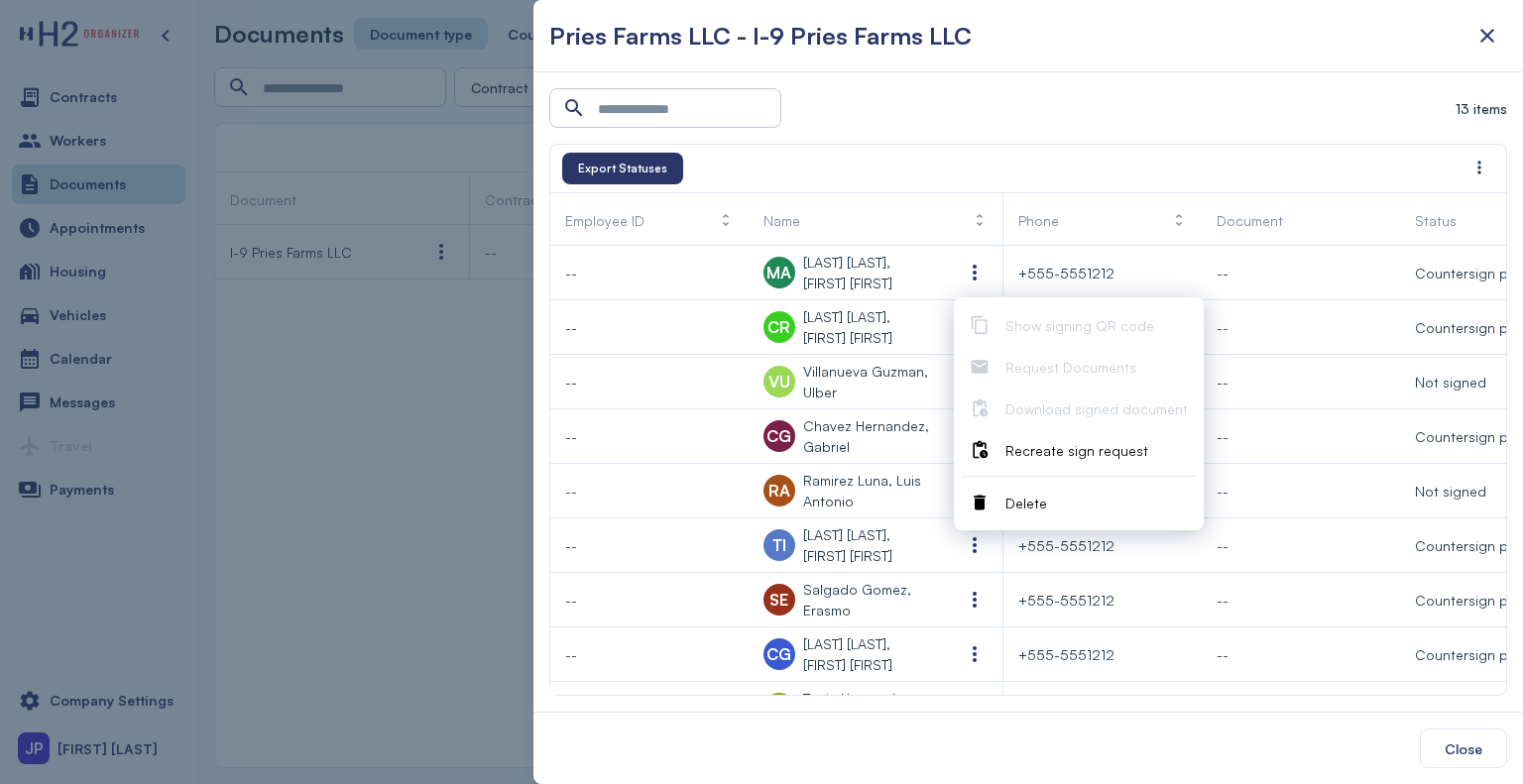 scroll, scrollTop: 0, scrollLeft: 71, axis: horizontal 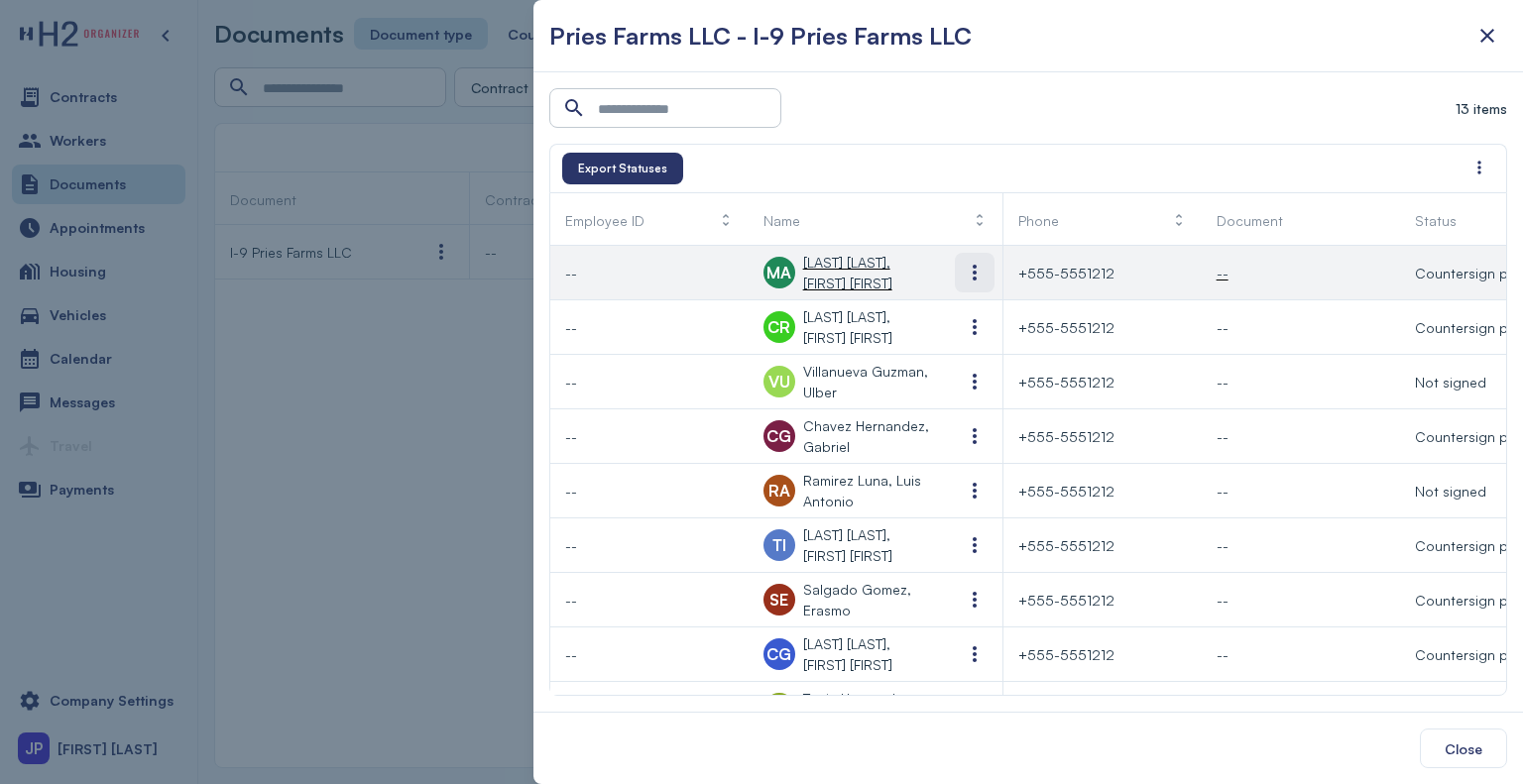 click at bounding box center (975, 273) 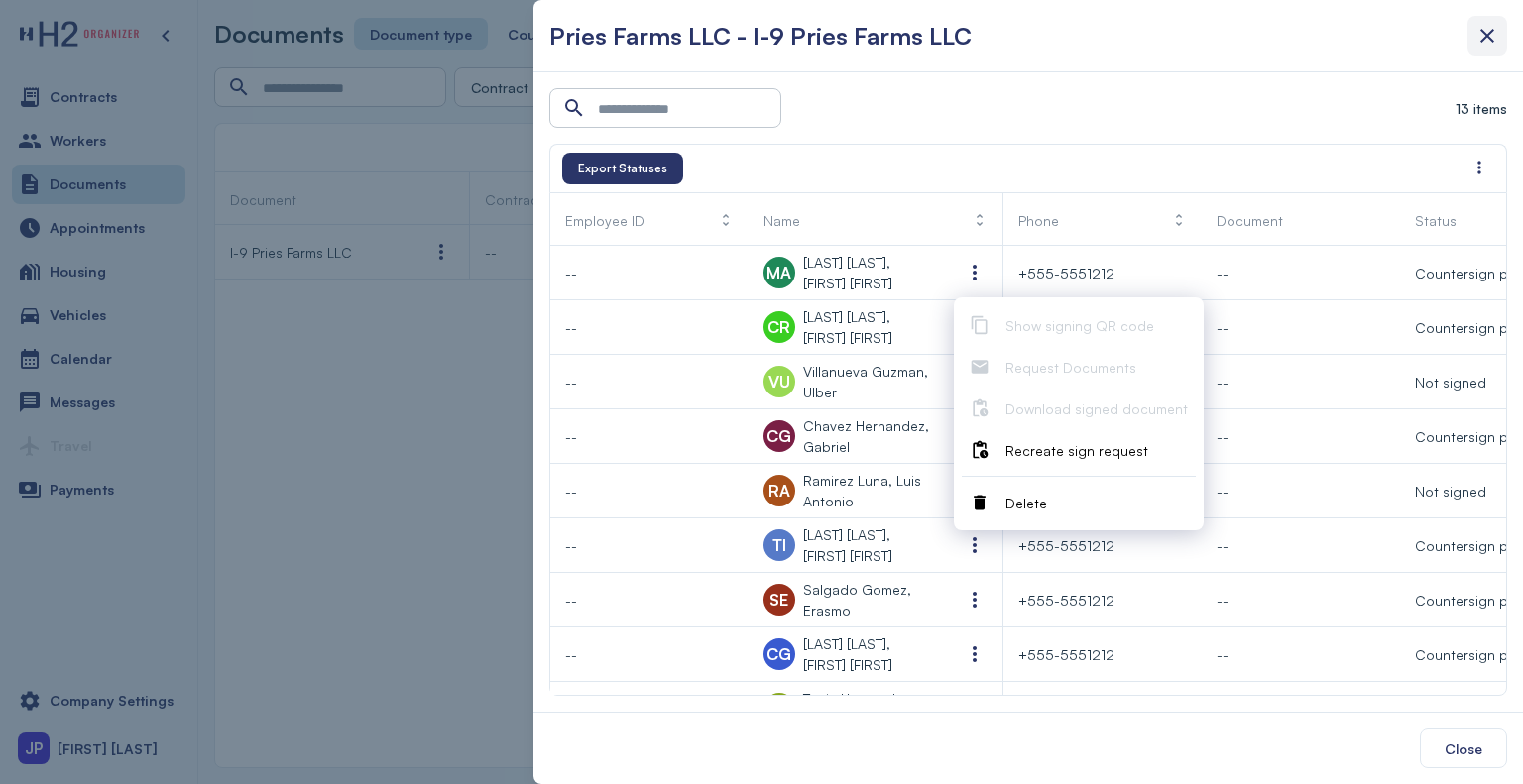 click at bounding box center [1487, 36] 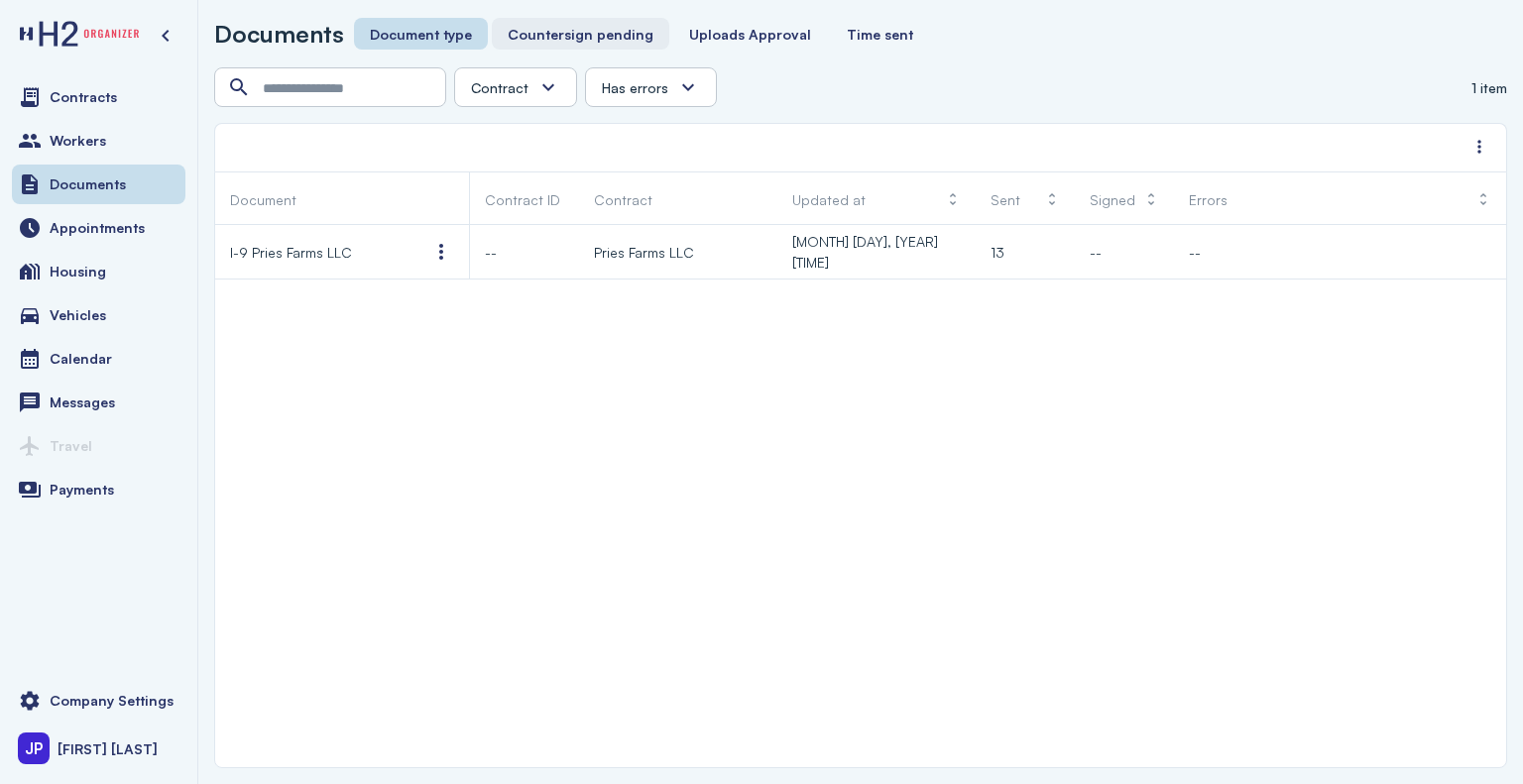 click on "Countersign pending" at bounding box center (580, 34) 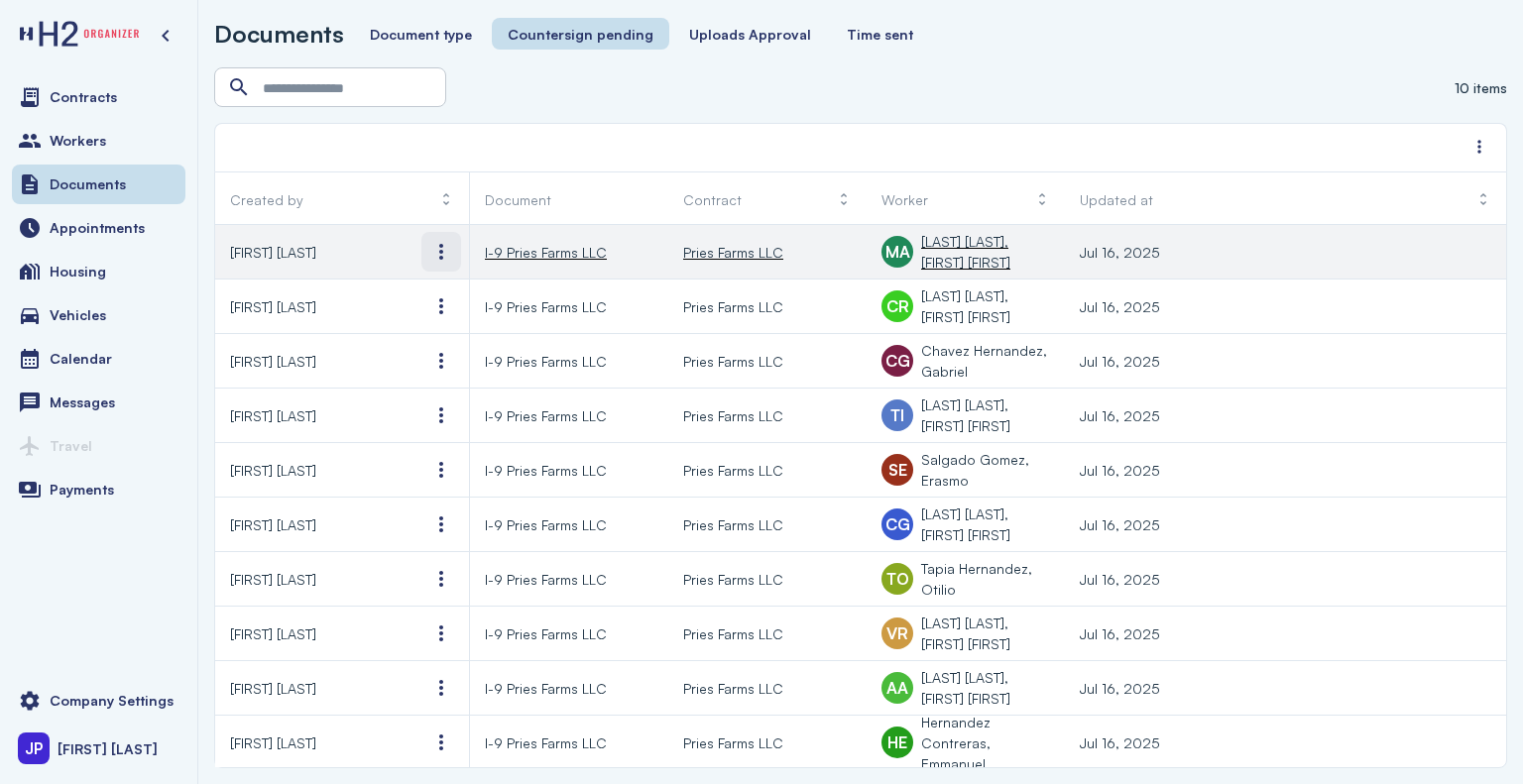click at bounding box center (441, 252) 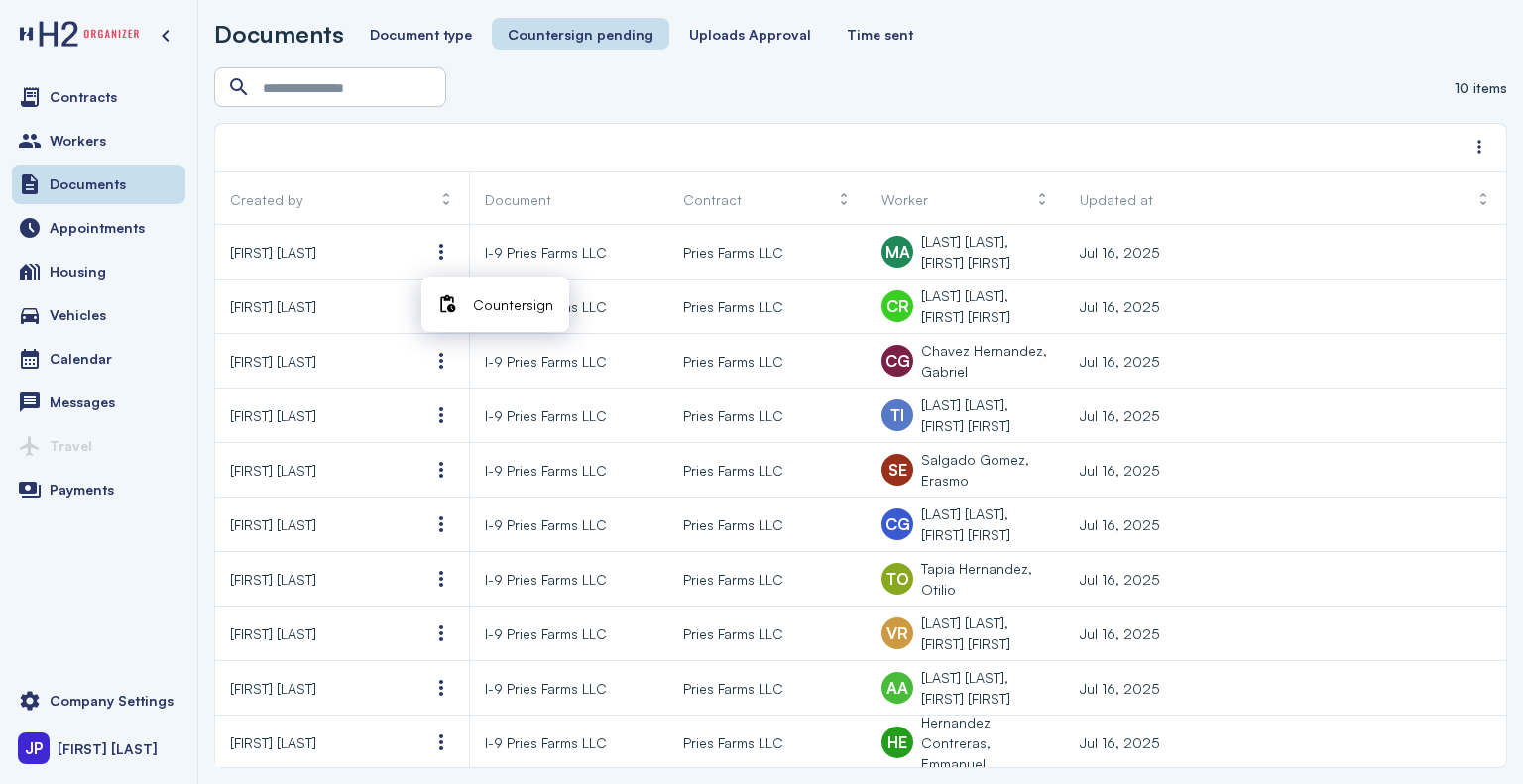 click on "Countersign" at bounding box center (513, 304) 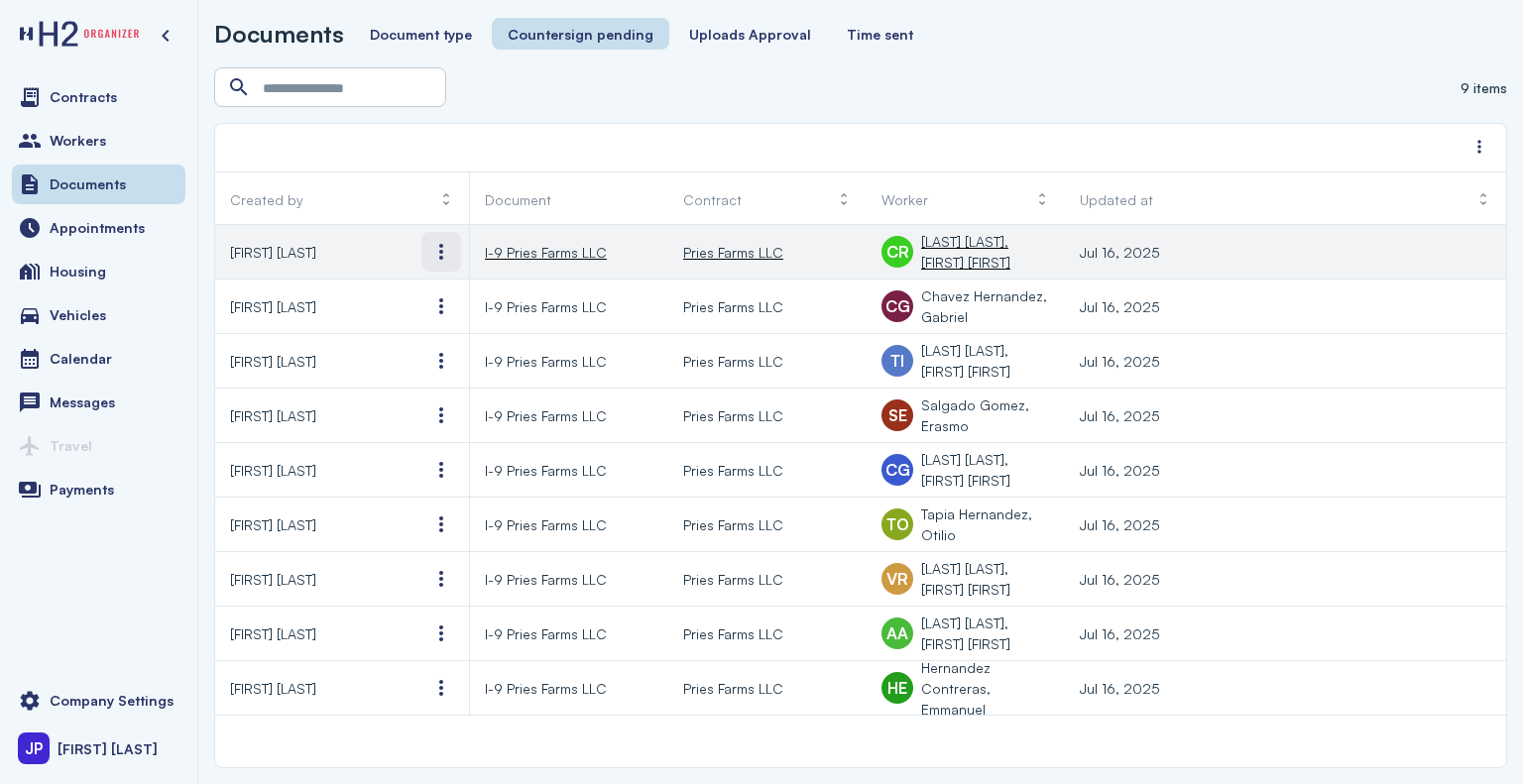 click at bounding box center (441, 252) 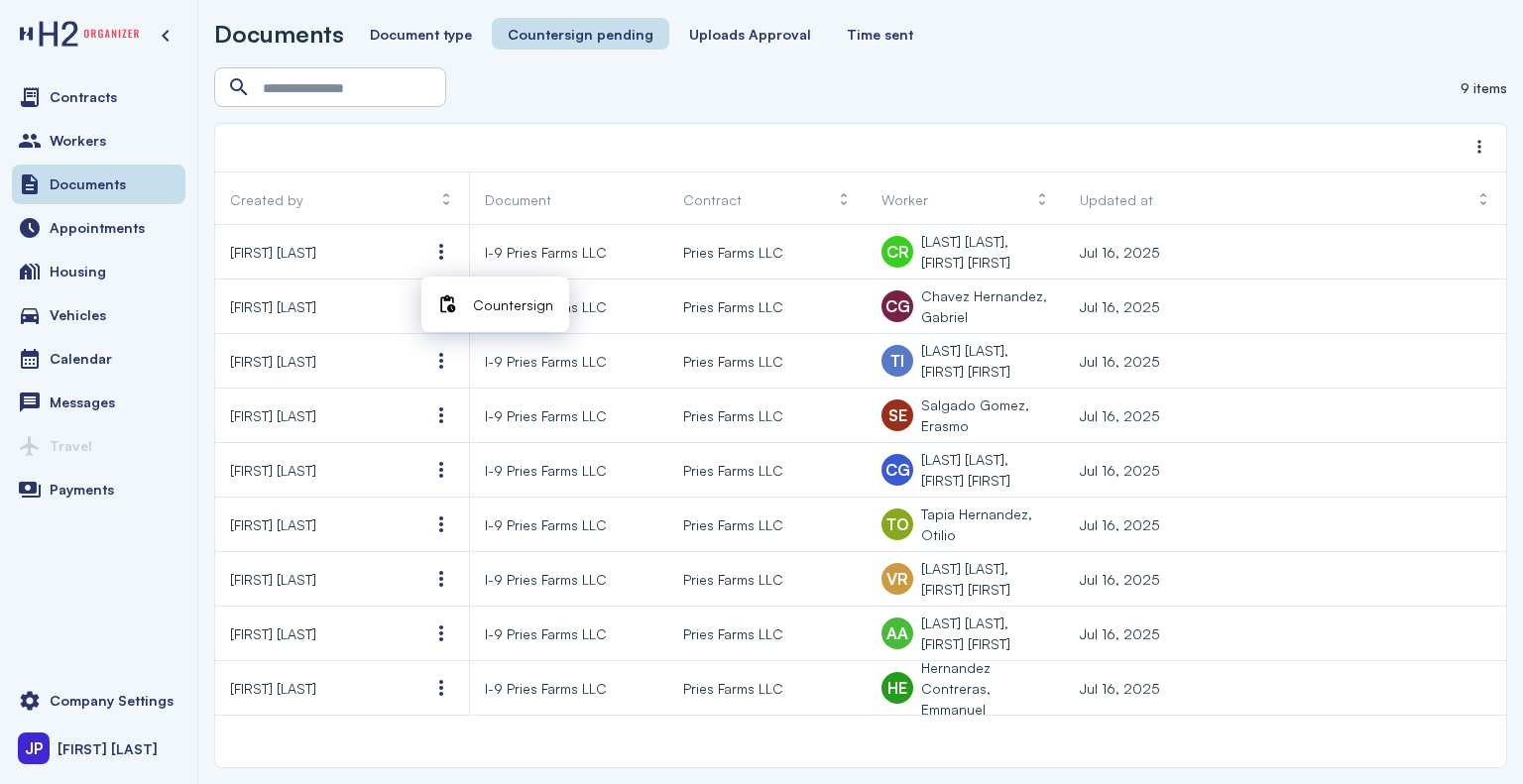 click on "Countersign" at bounding box center (495, 304) 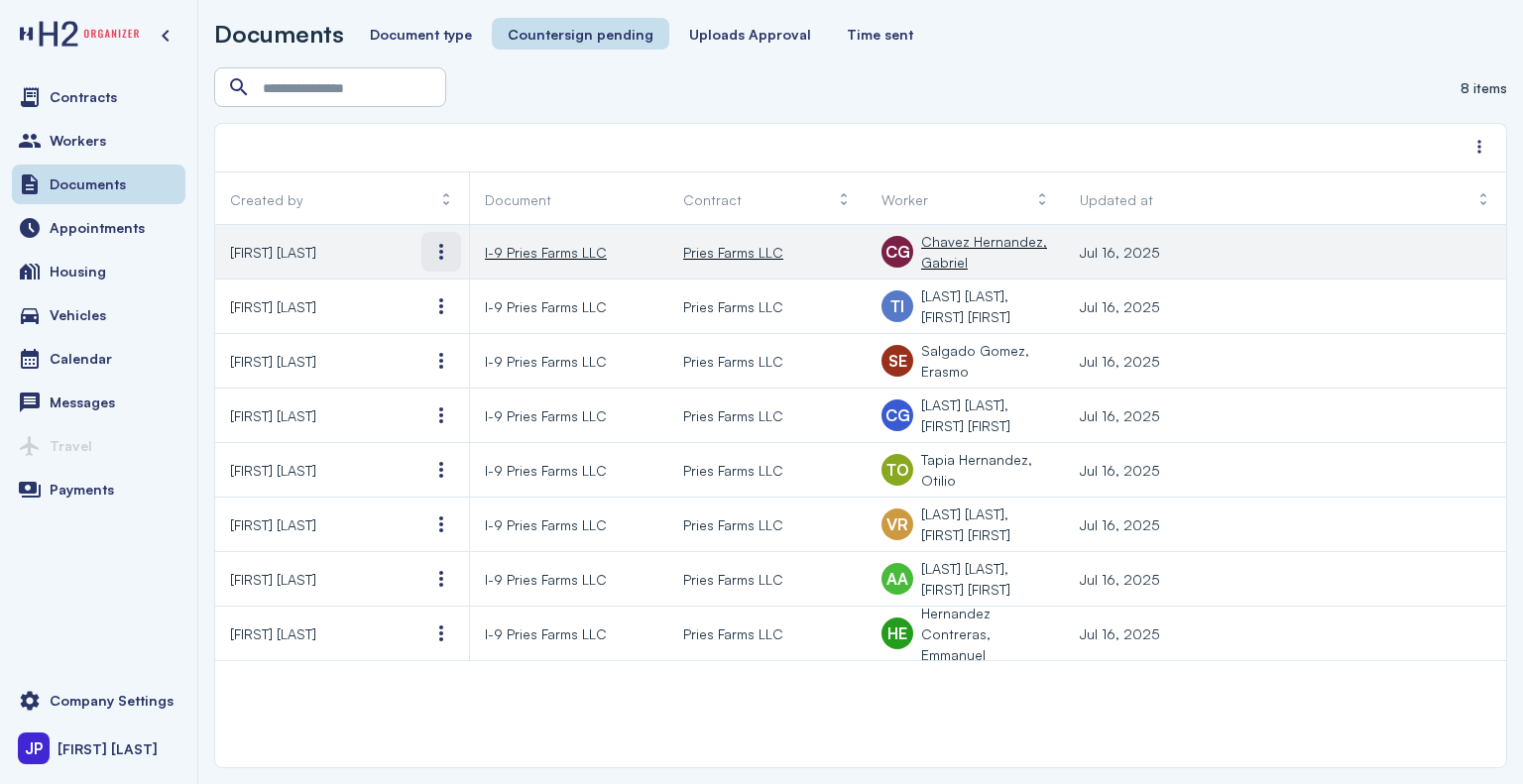 click at bounding box center [441, 252] 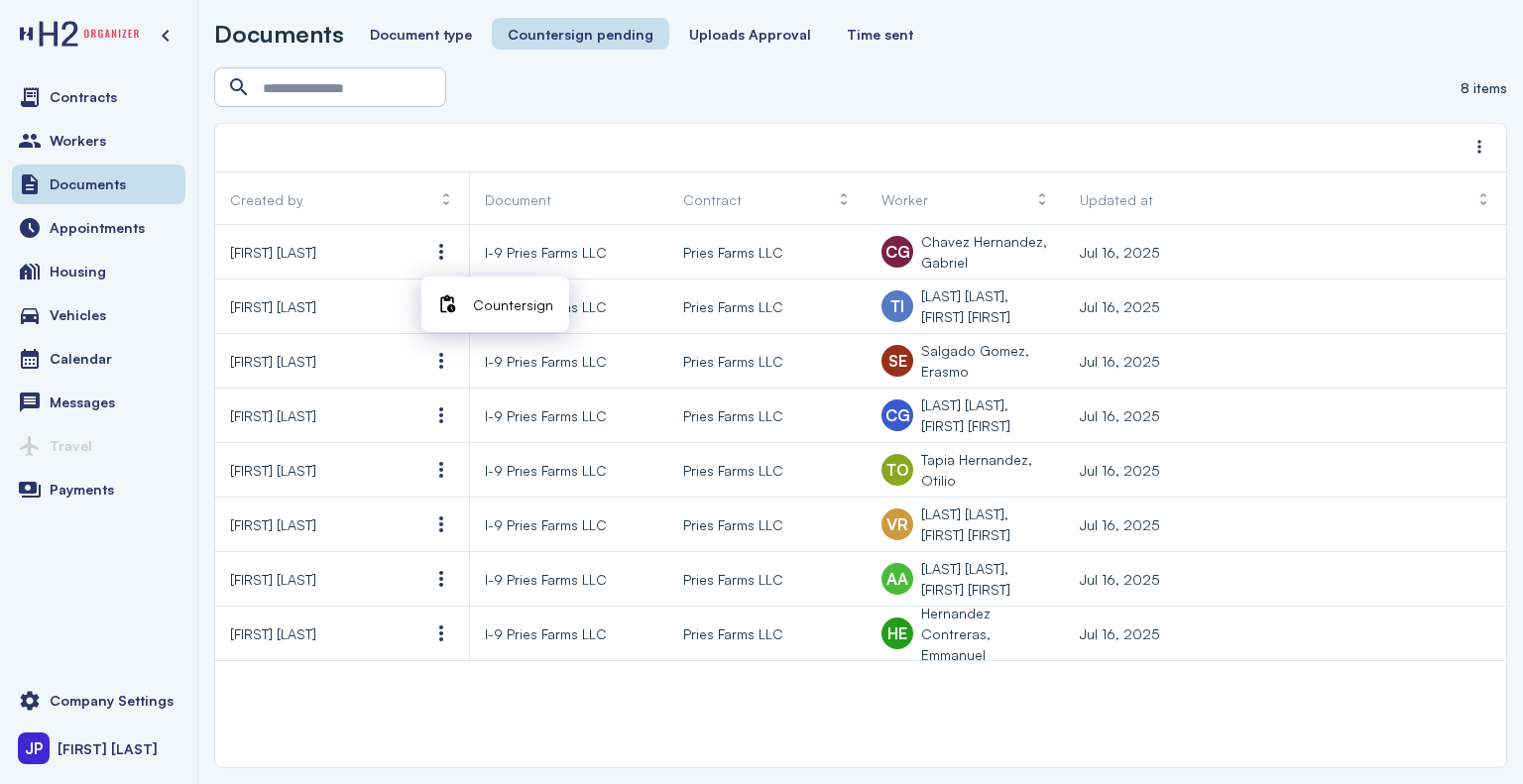 click on "Countersign" at bounding box center (513, 304) 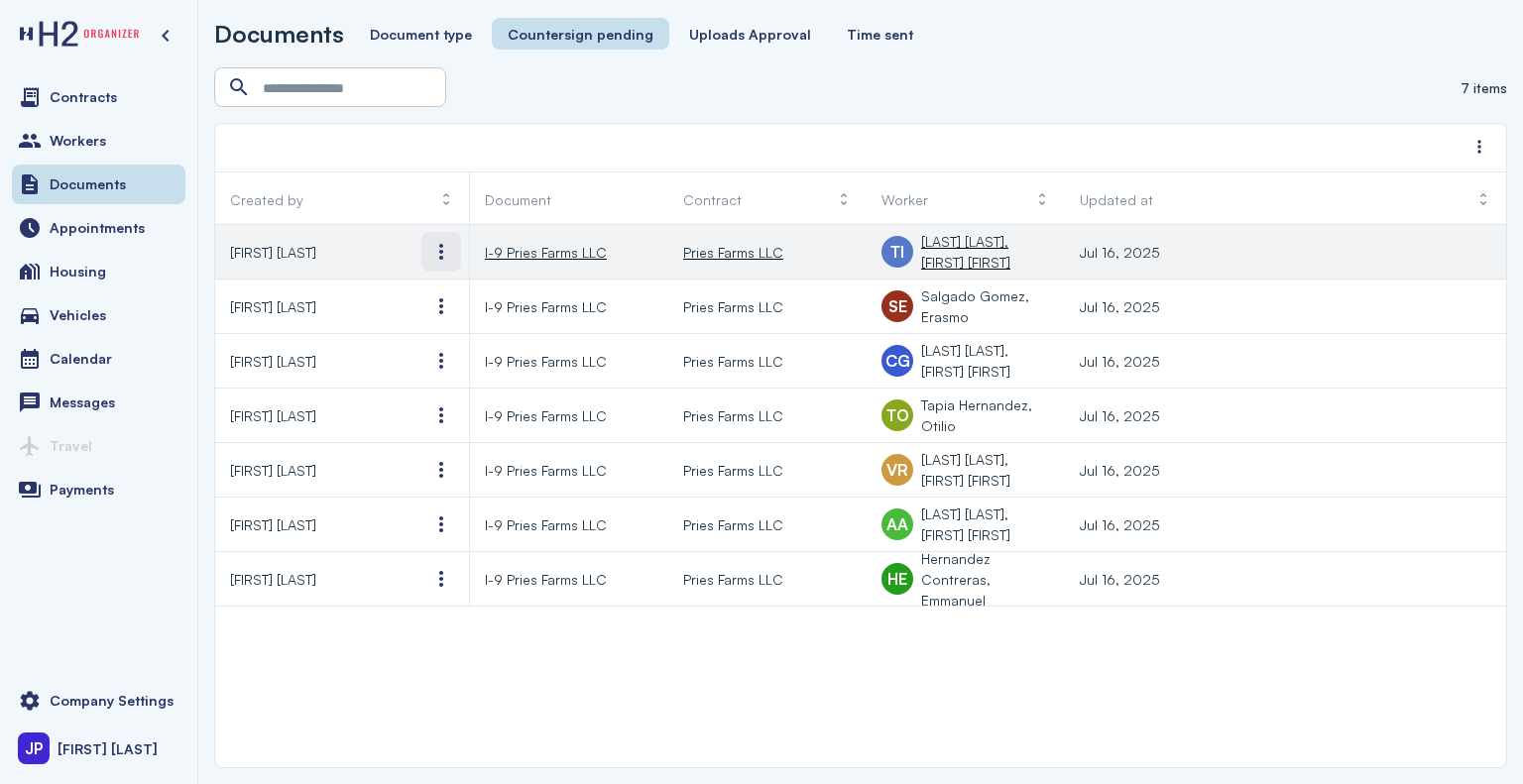 click at bounding box center [441, 252] 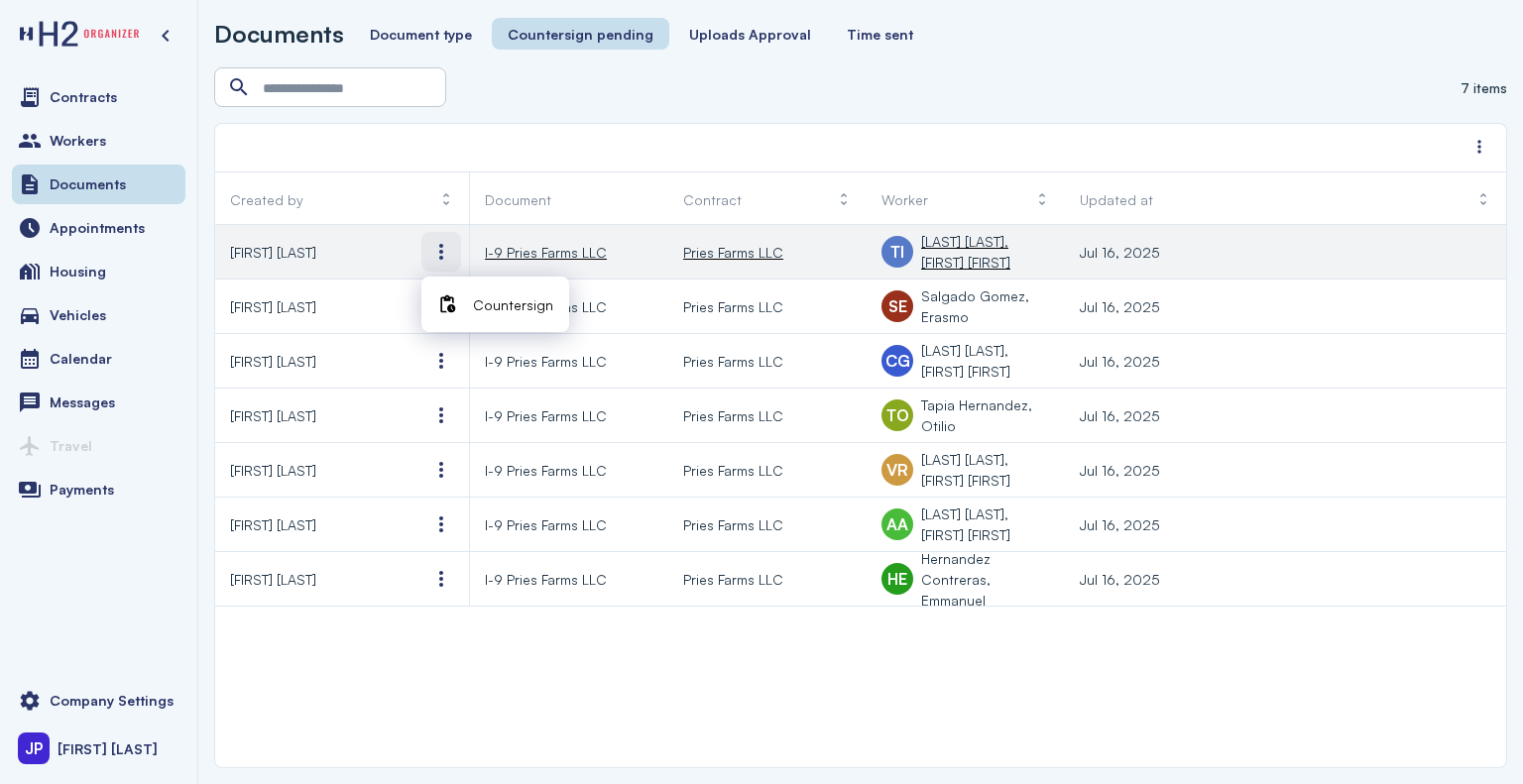 click at bounding box center (441, 252) 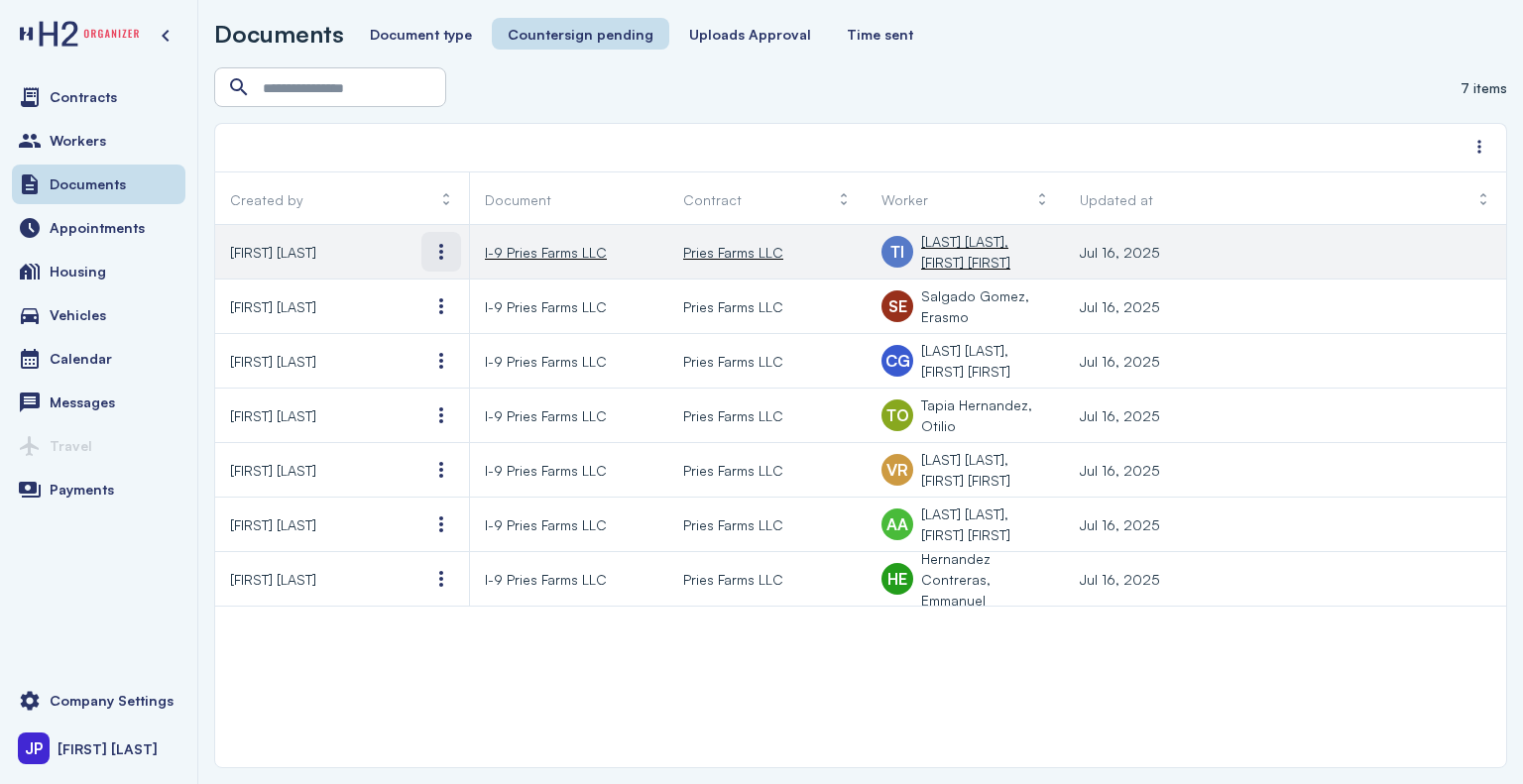 click at bounding box center [441, 252] 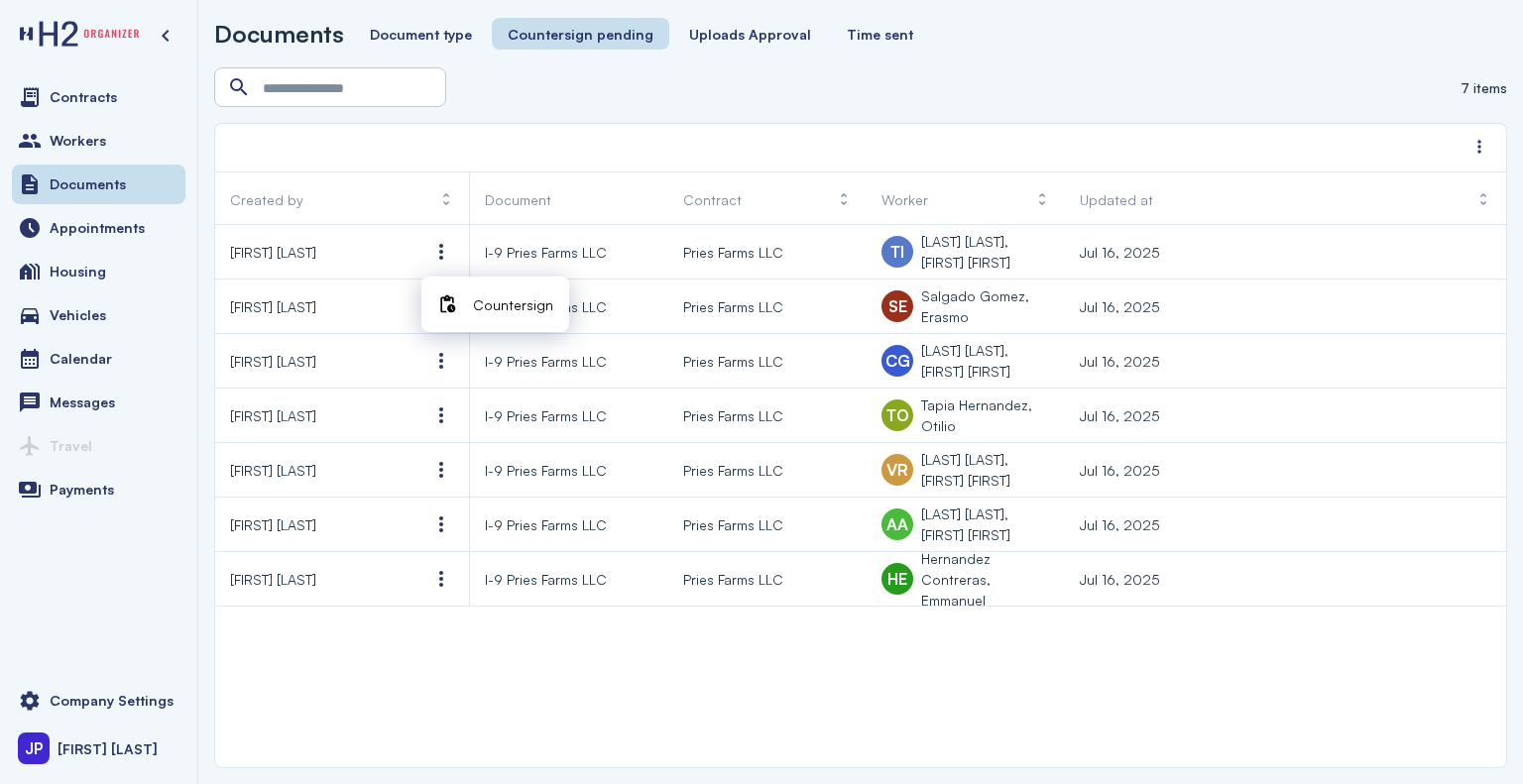 click on "Countersign" at bounding box center (513, 304) 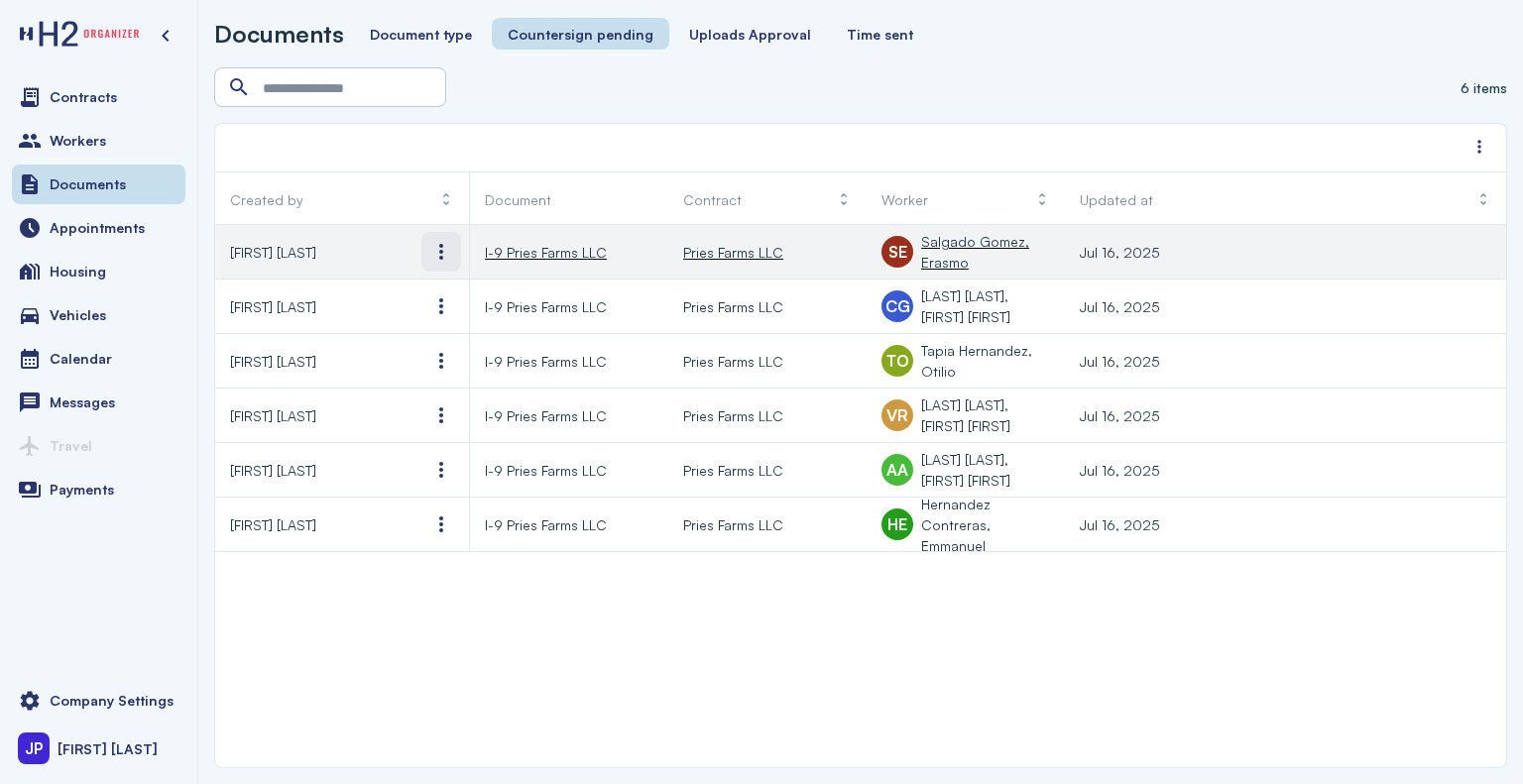 click at bounding box center (441, 252) 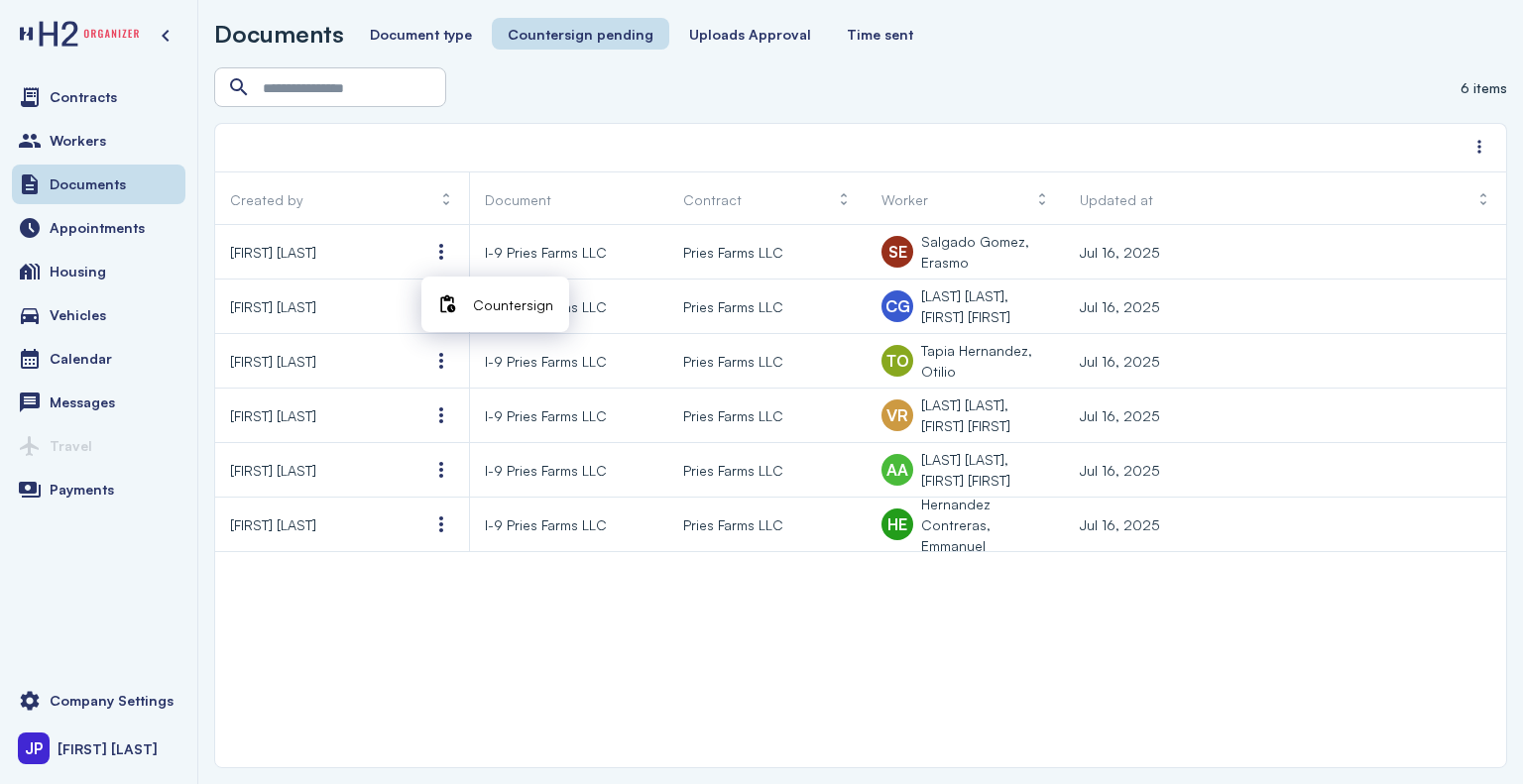 click on "Countersign" at bounding box center (513, 304) 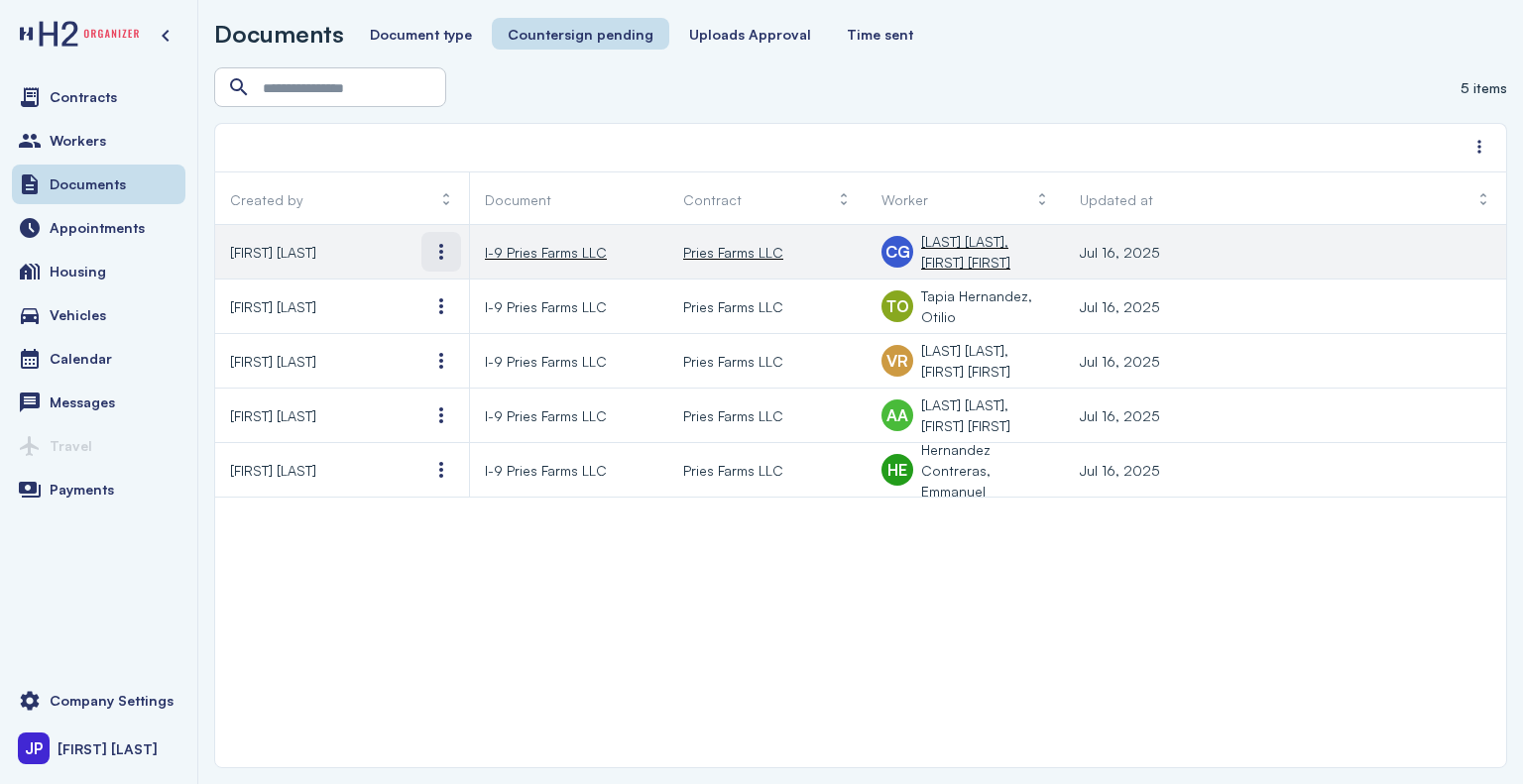 click at bounding box center [441, 252] 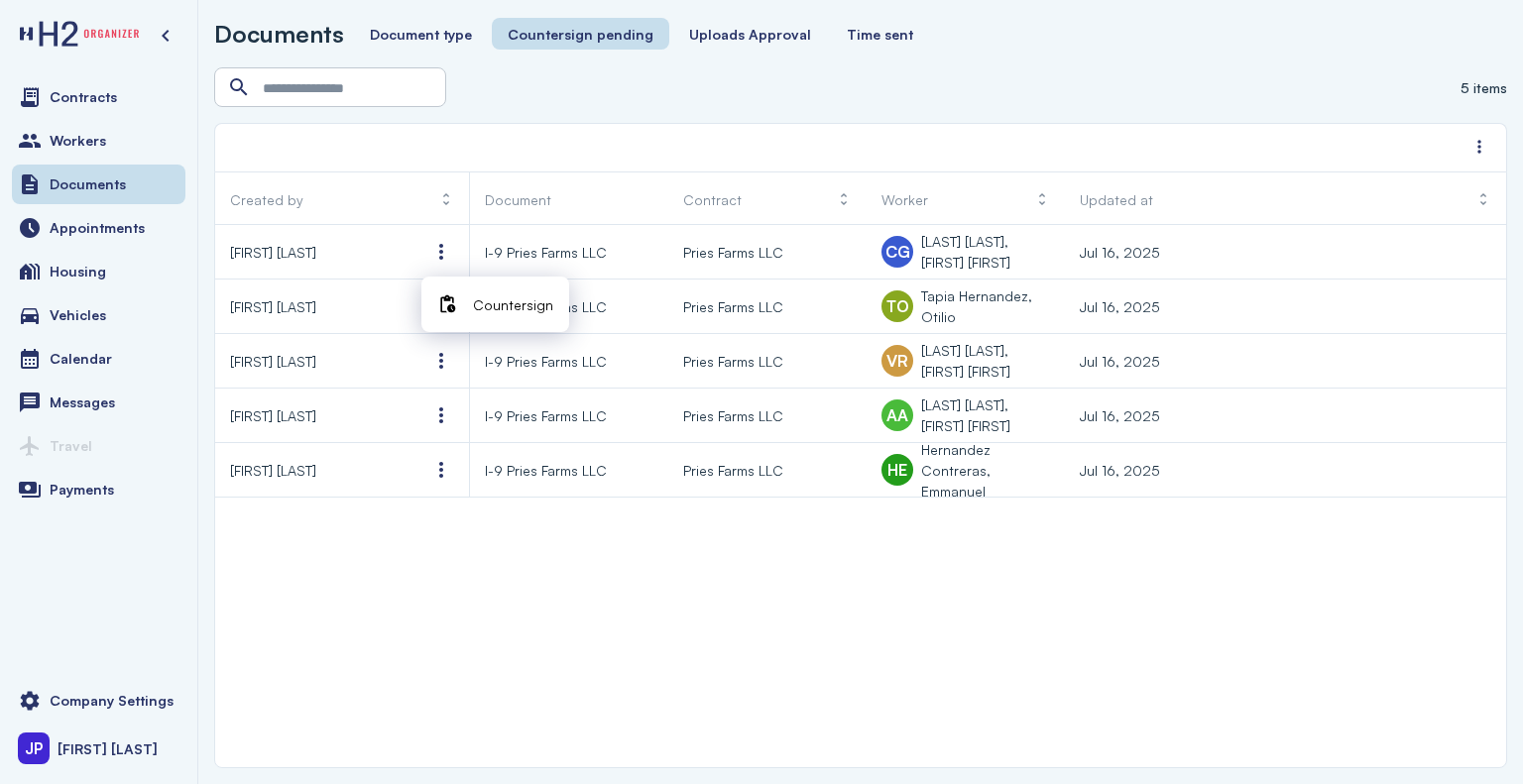click on "Countersign" at bounding box center (513, 304) 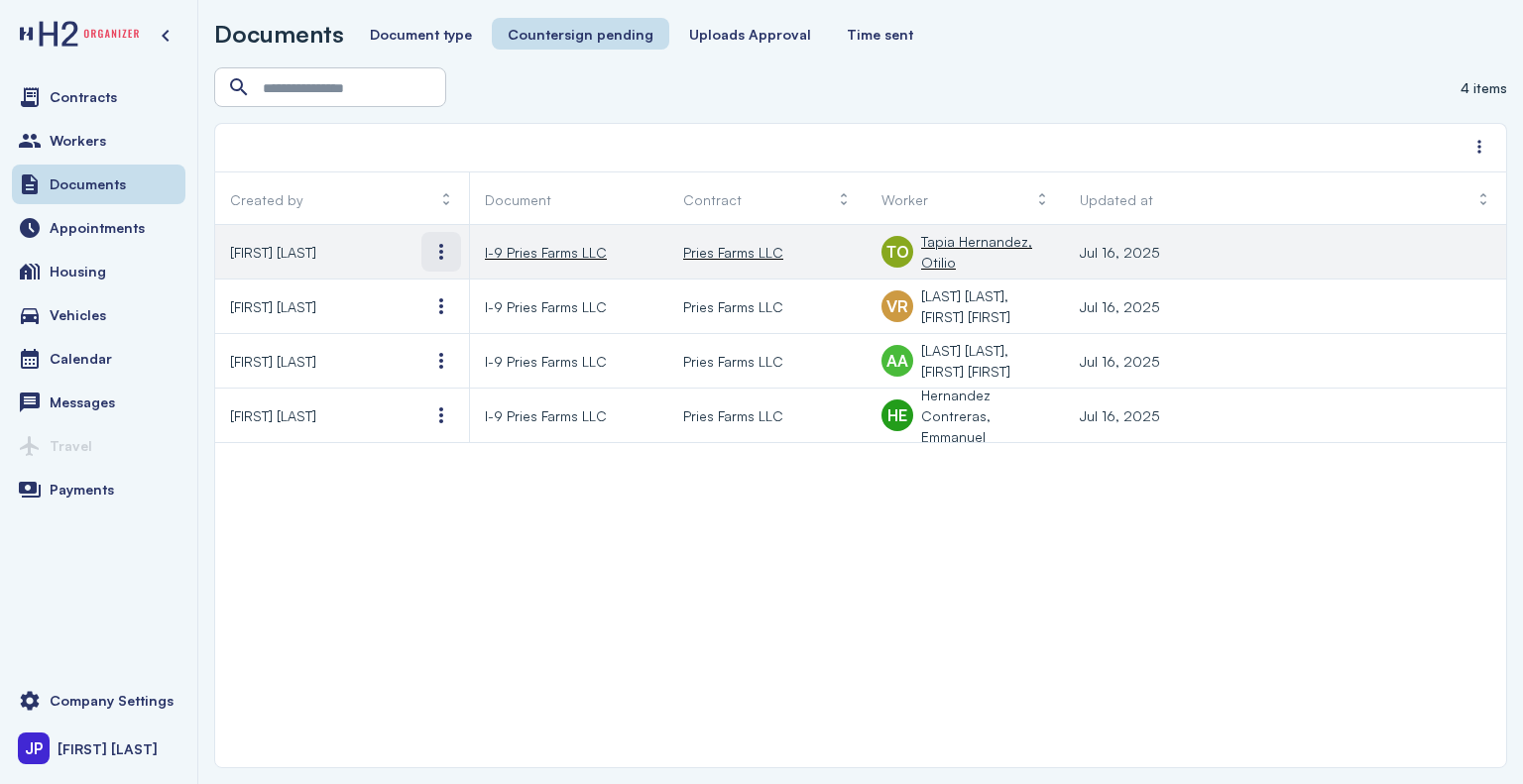 click at bounding box center (441, 252) 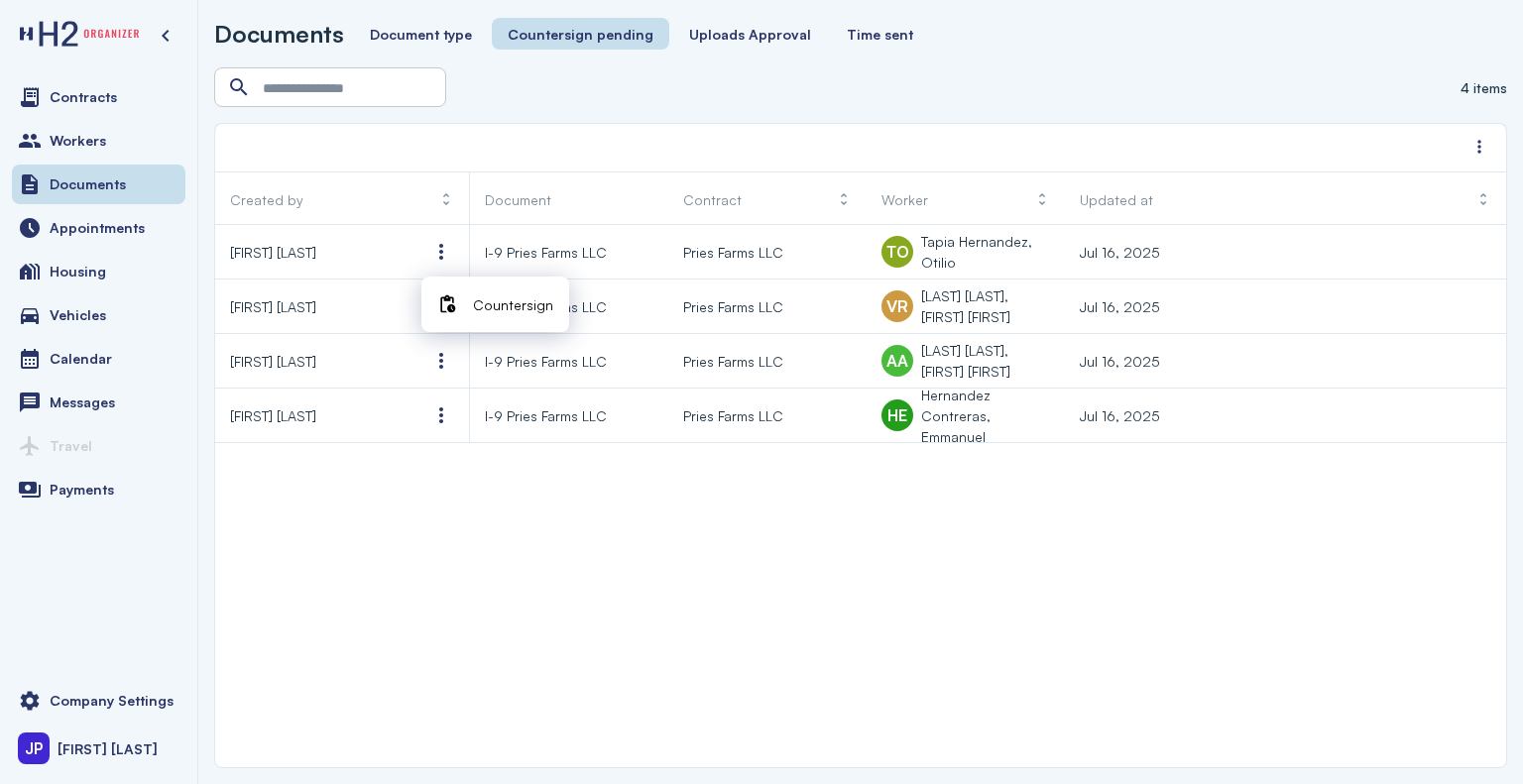 click on "Countersign" at bounding box center (513, 304) 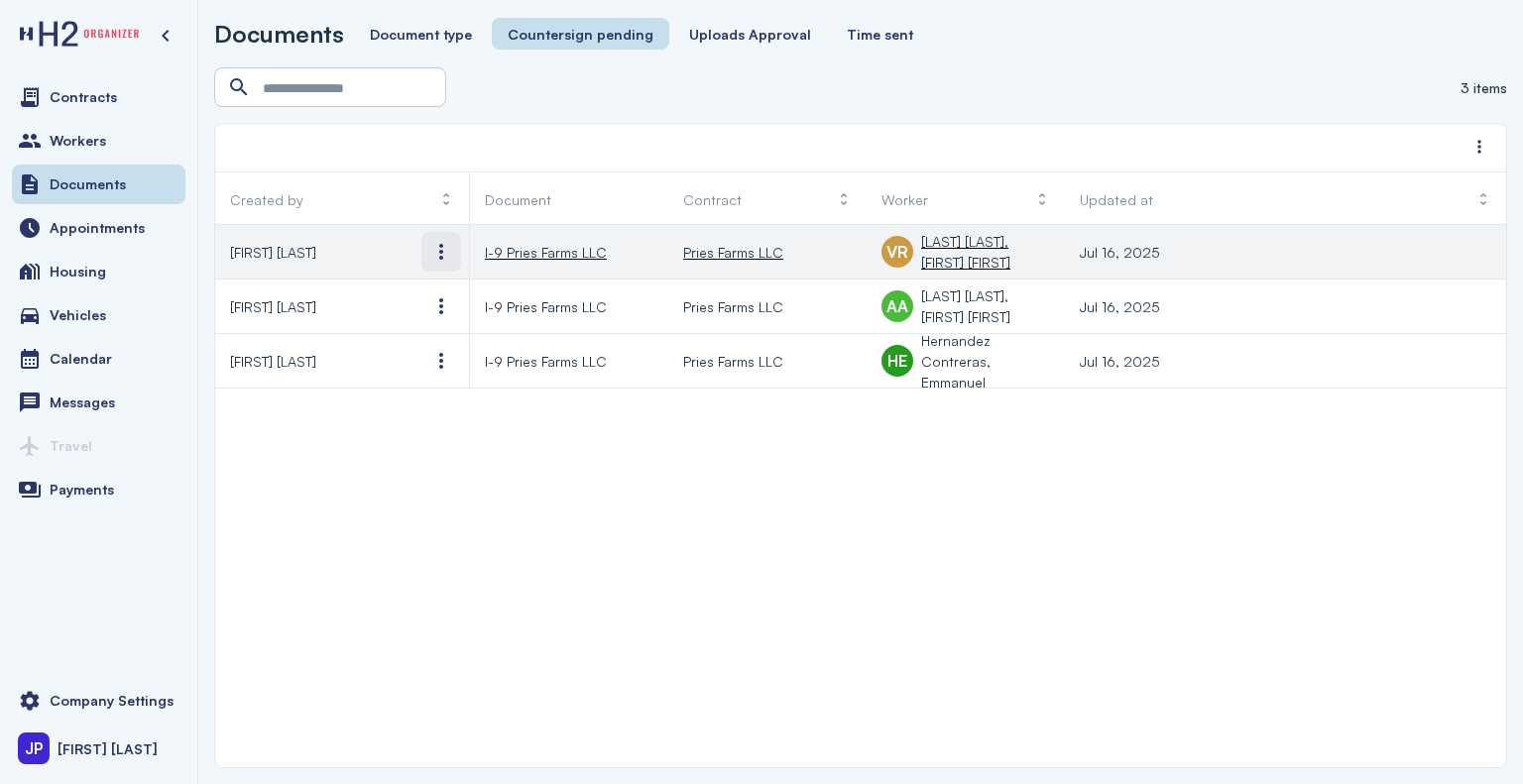 click at bounding box center (441, 252) 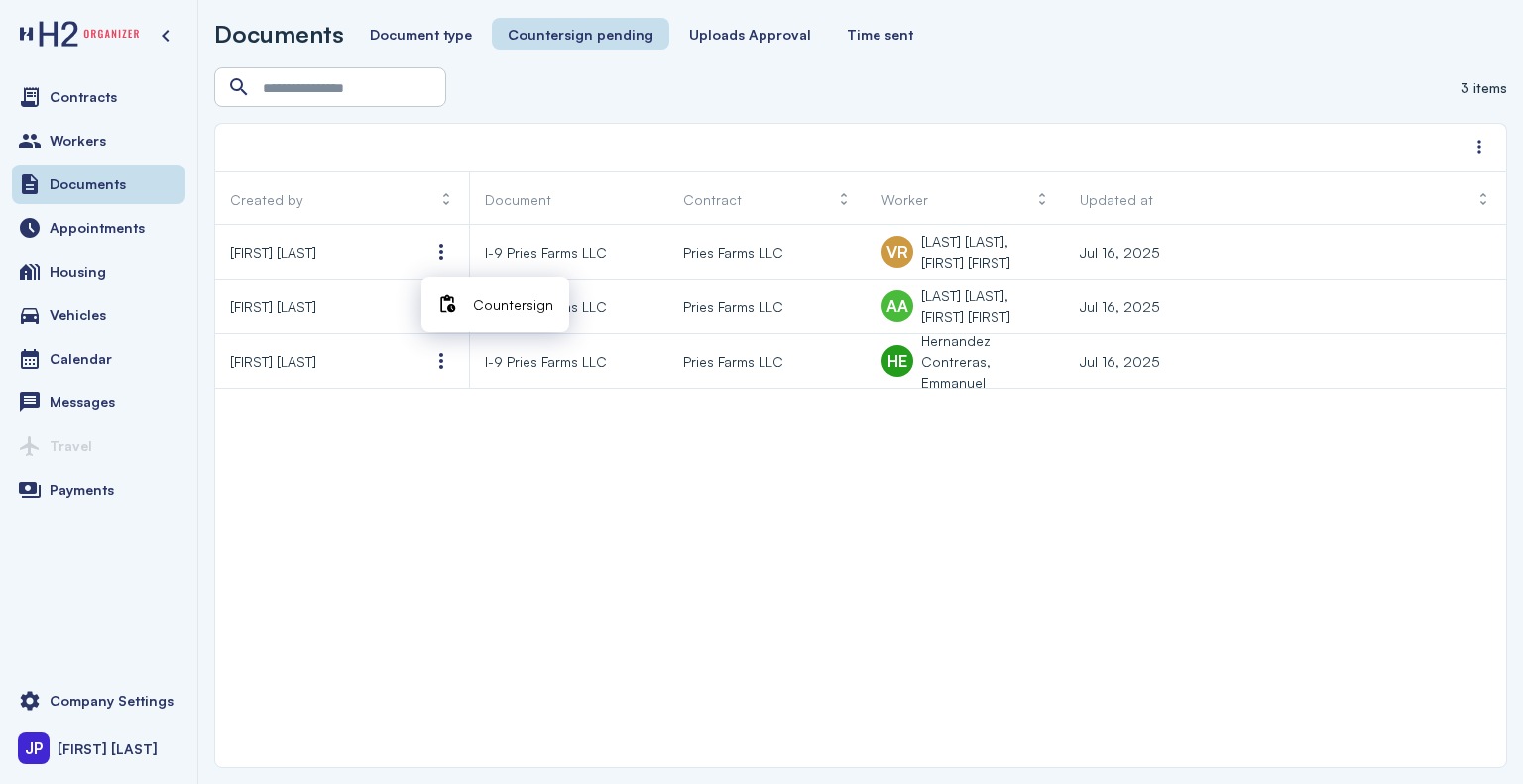 click on "Countersign" at bounding box center [513, 304] 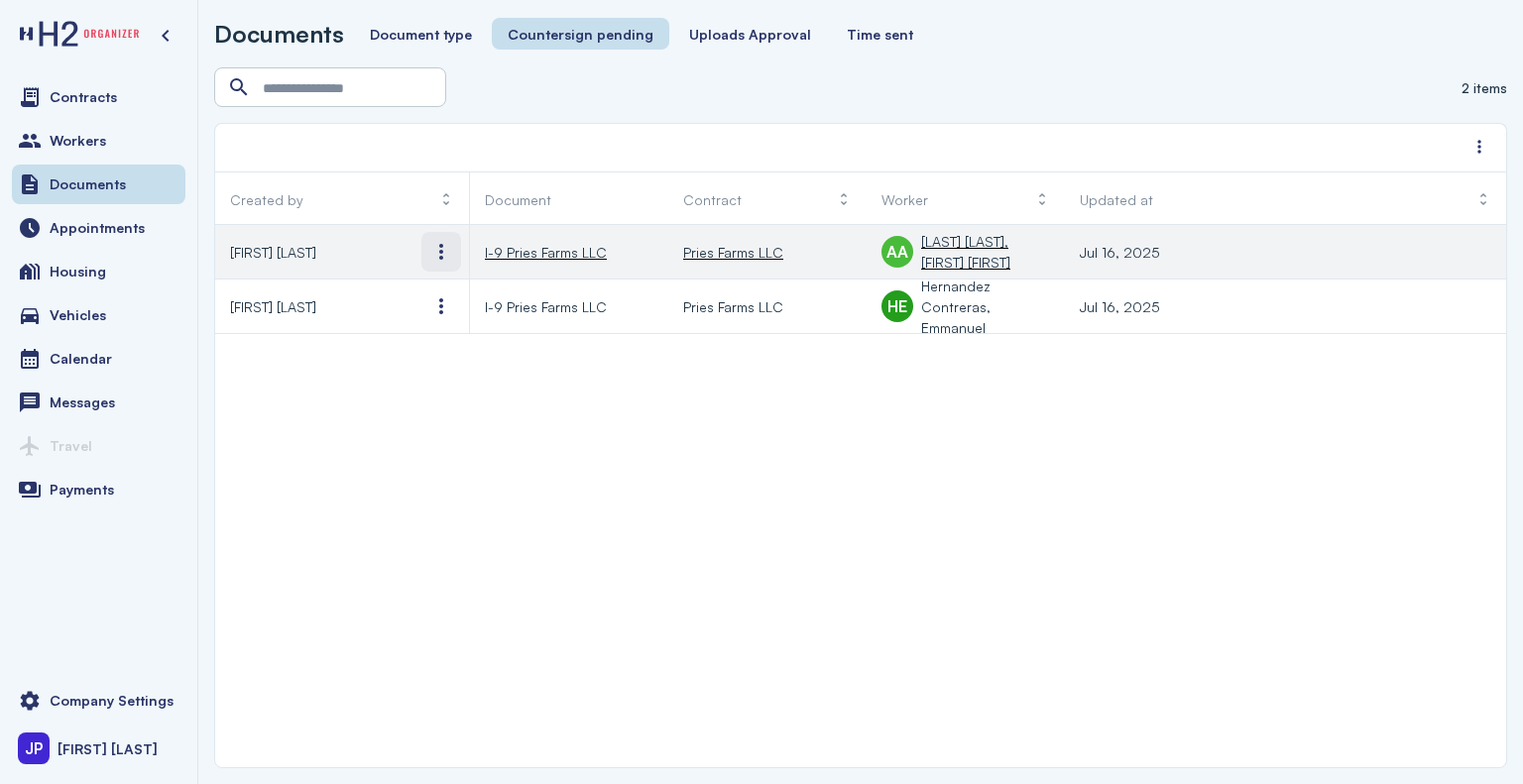 click at bounding box center (441, 252) 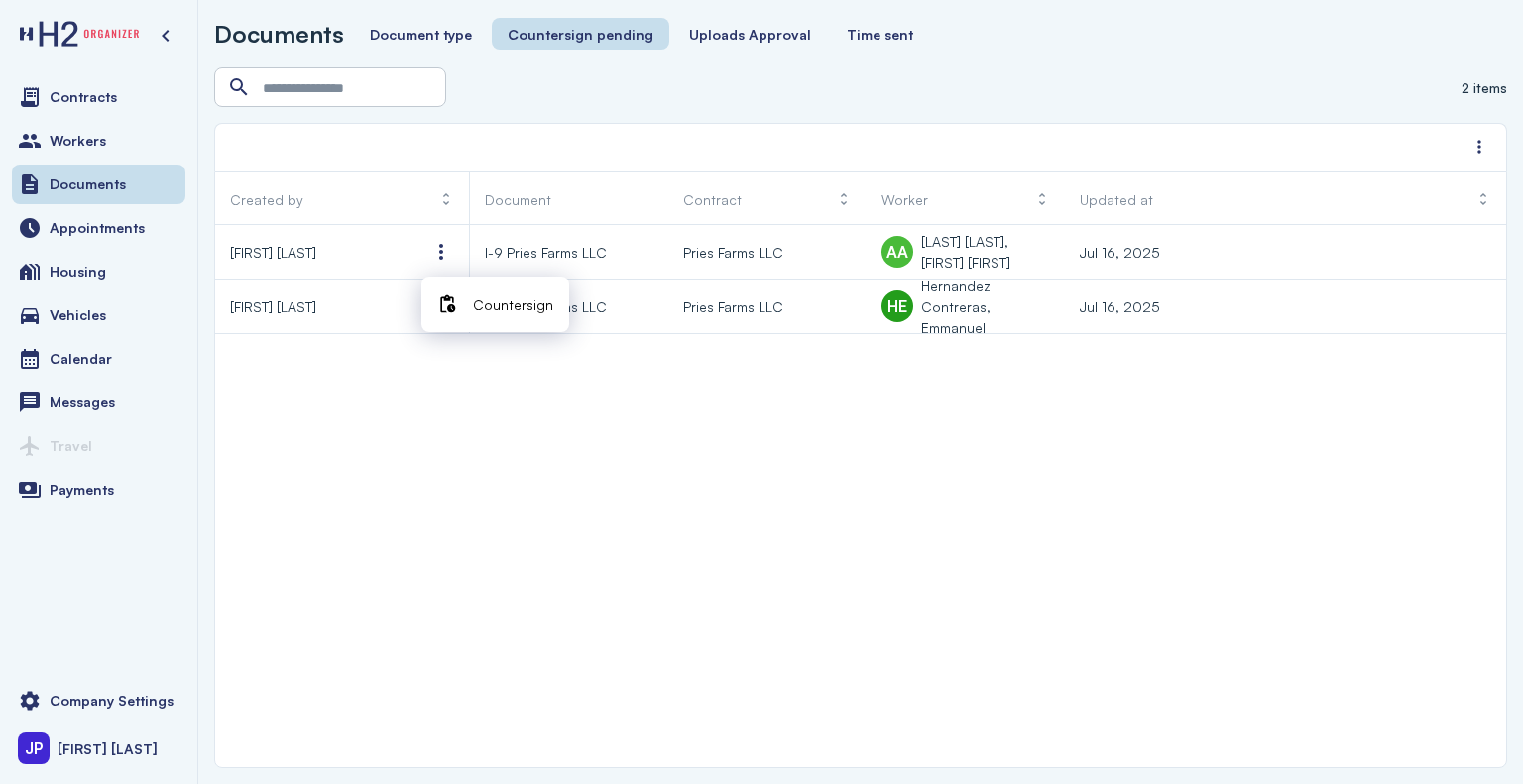 click on "Countersign" at bounding box center [513, 304] 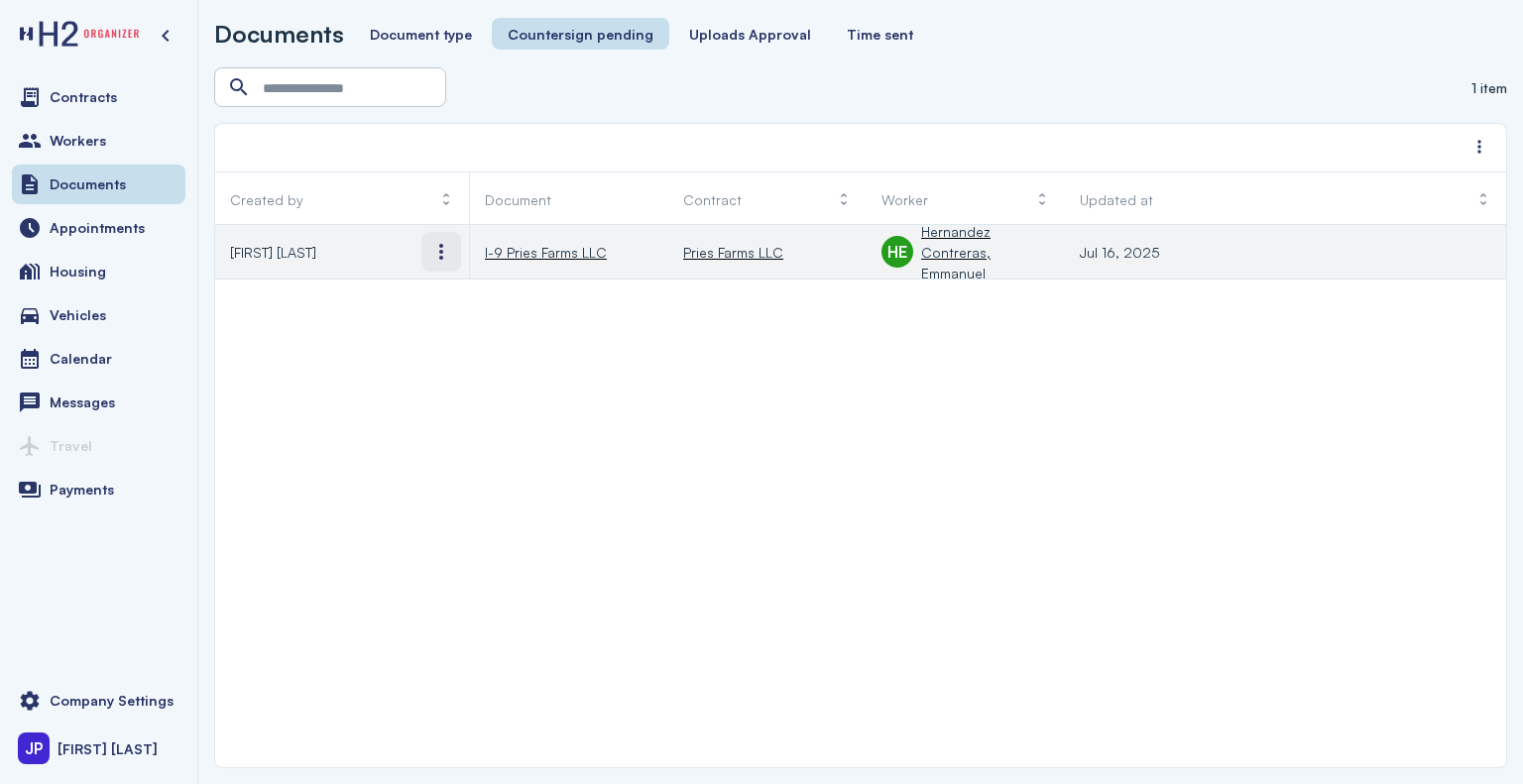 click at bounding box center [441, 252] 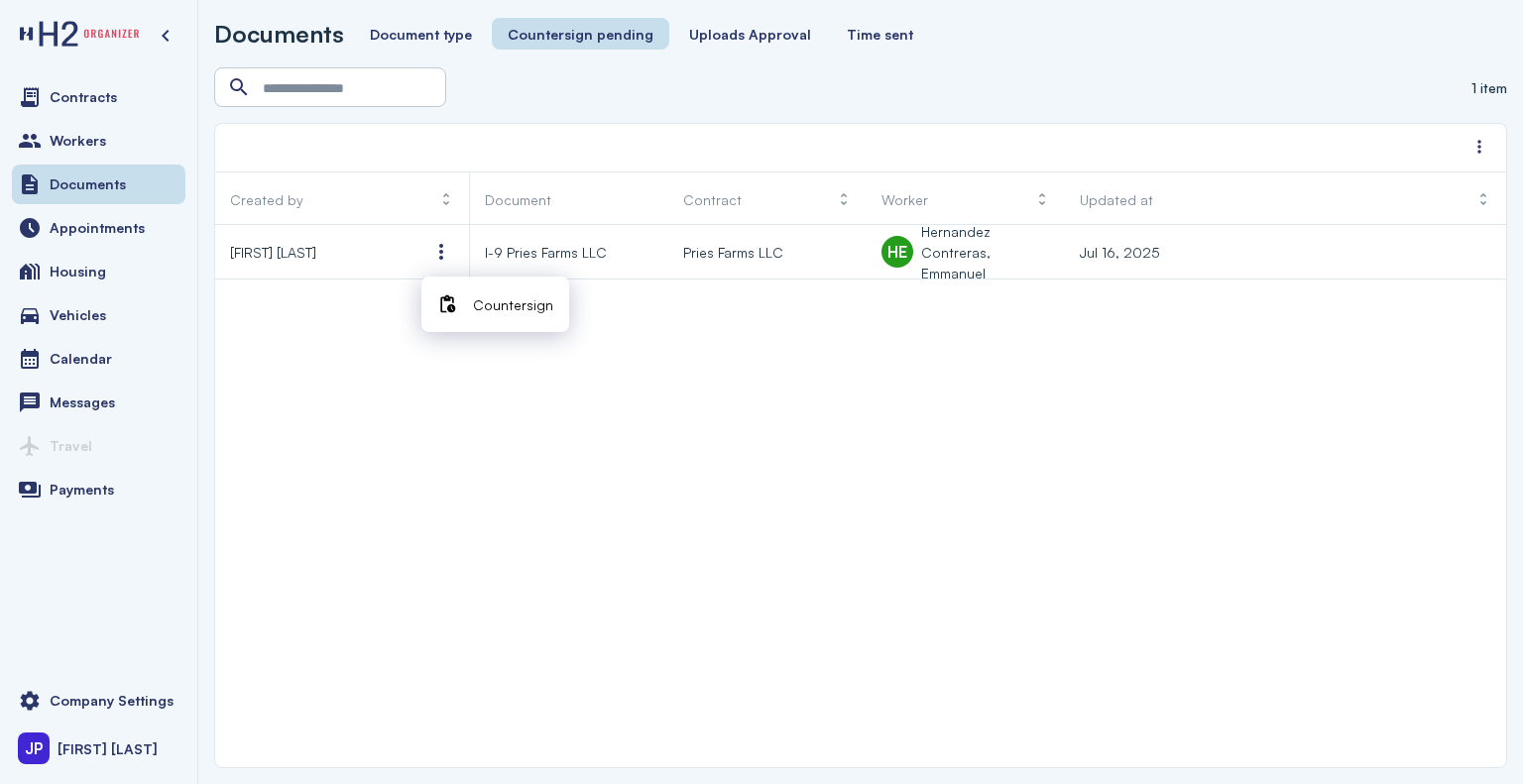 click on "Countersign" at bounding box center [513, 304] 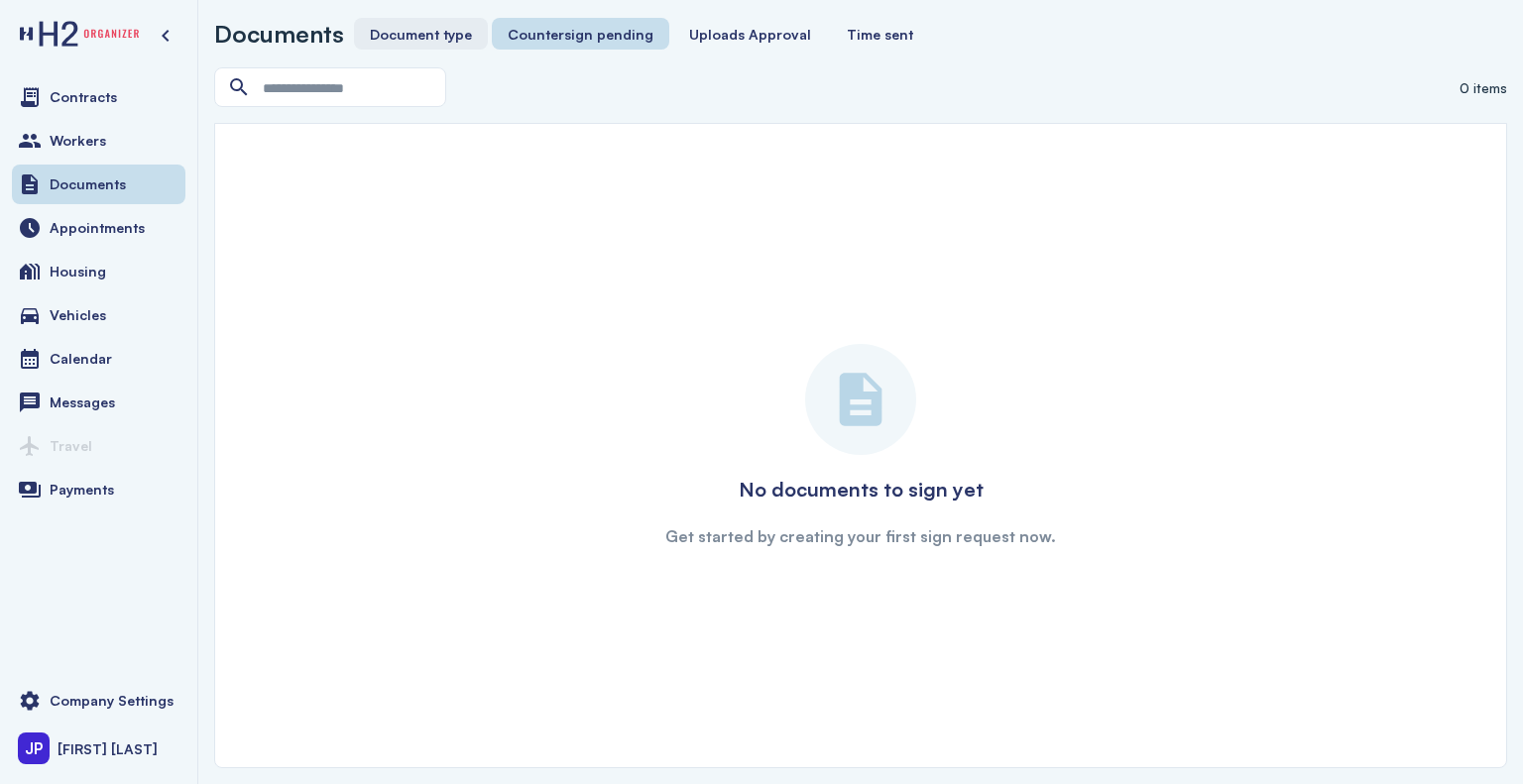 click on "Document type" at bounding box center [420, 34] 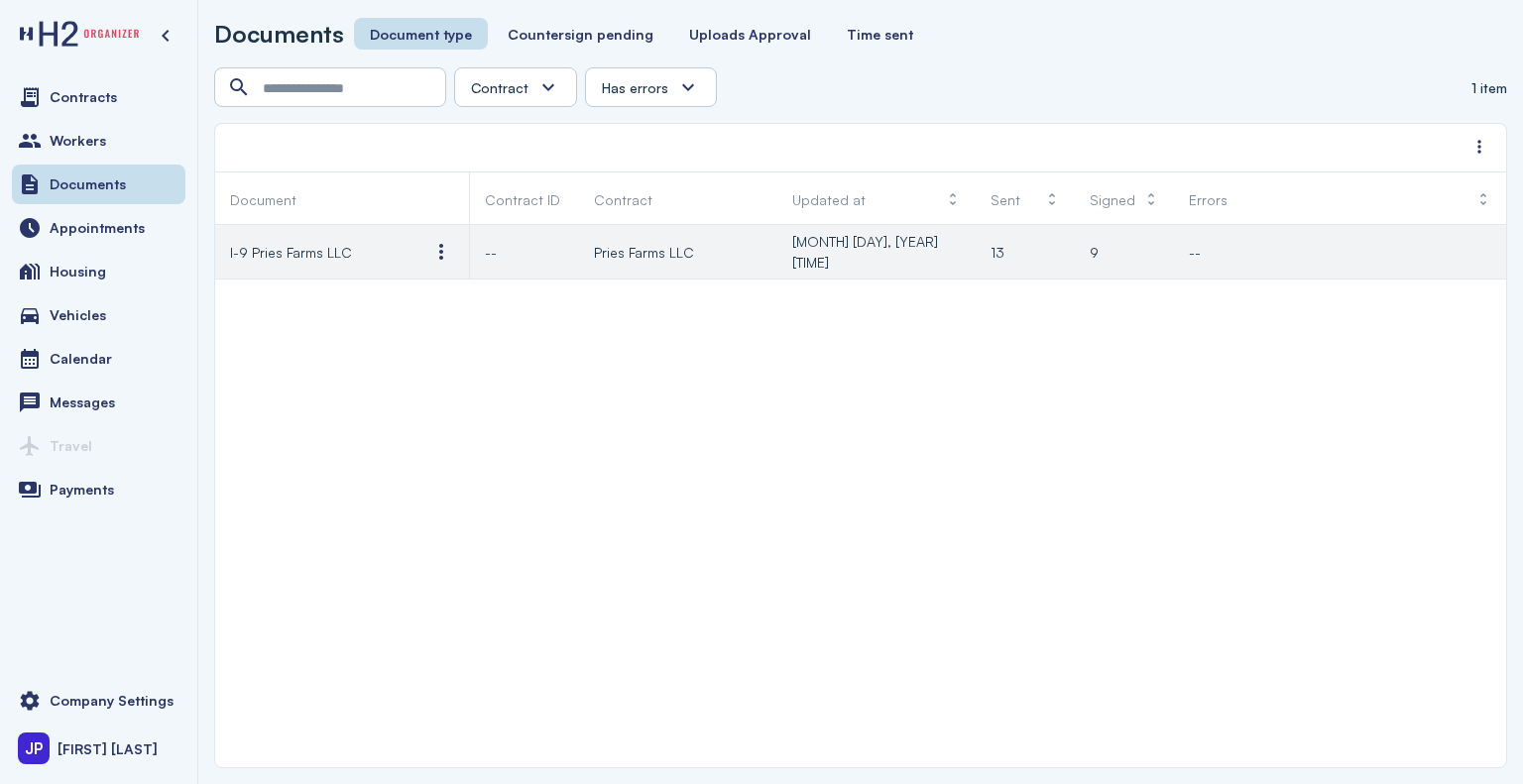 click on "Pries Farms LLC" 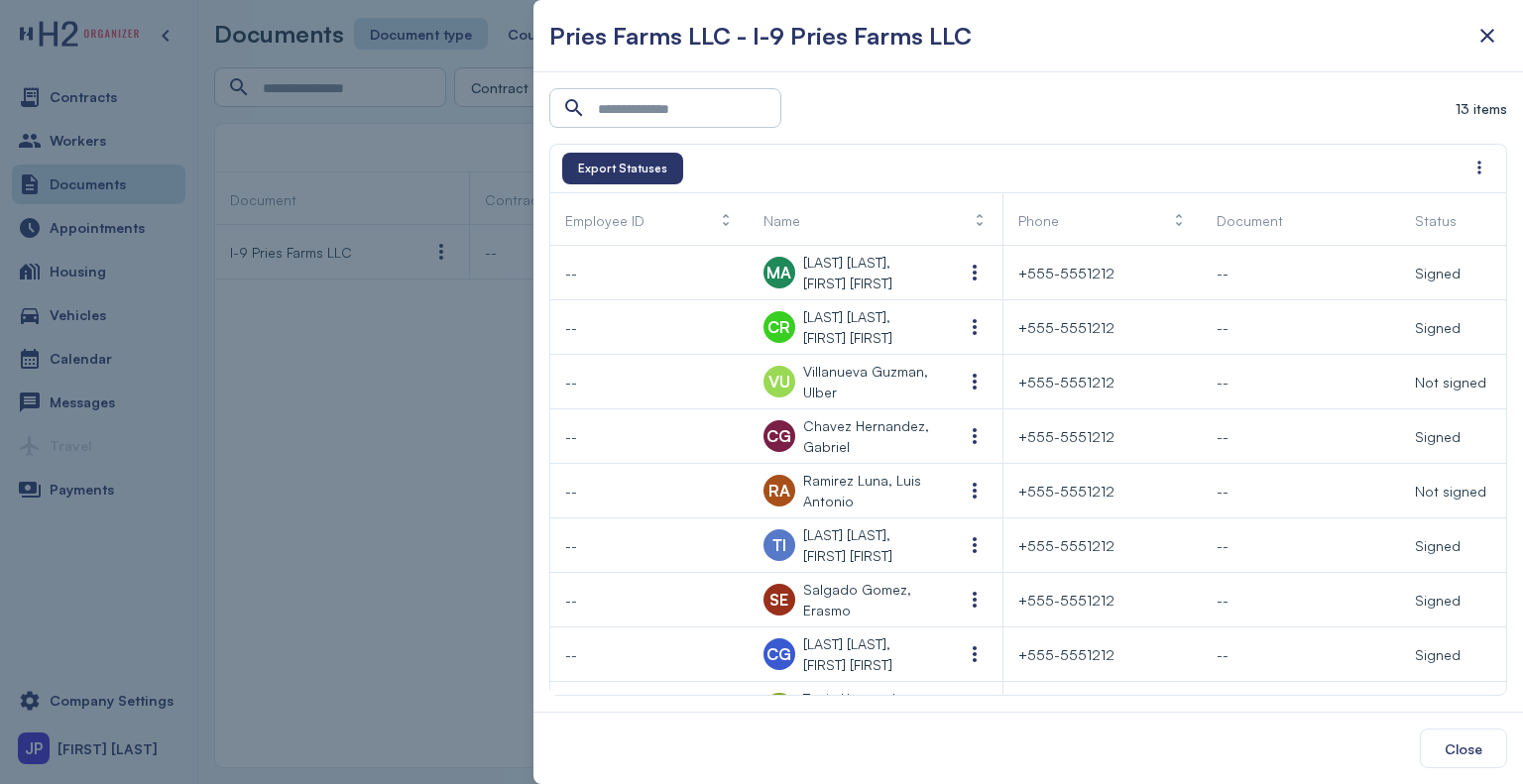 scroll, scrollTop: 256, scrollLeft: 0, axis: vertical 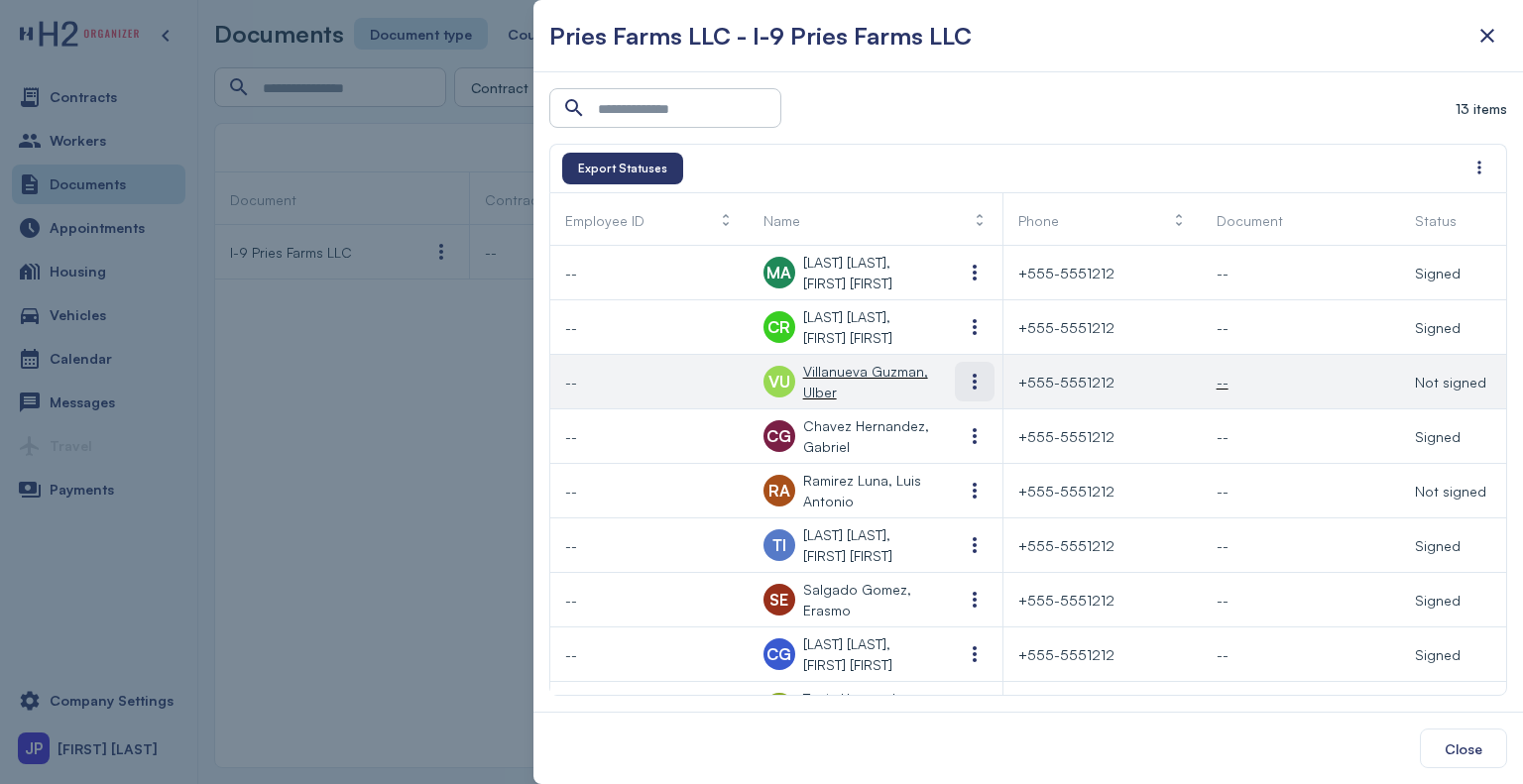 click at bounding box center (975, 382) 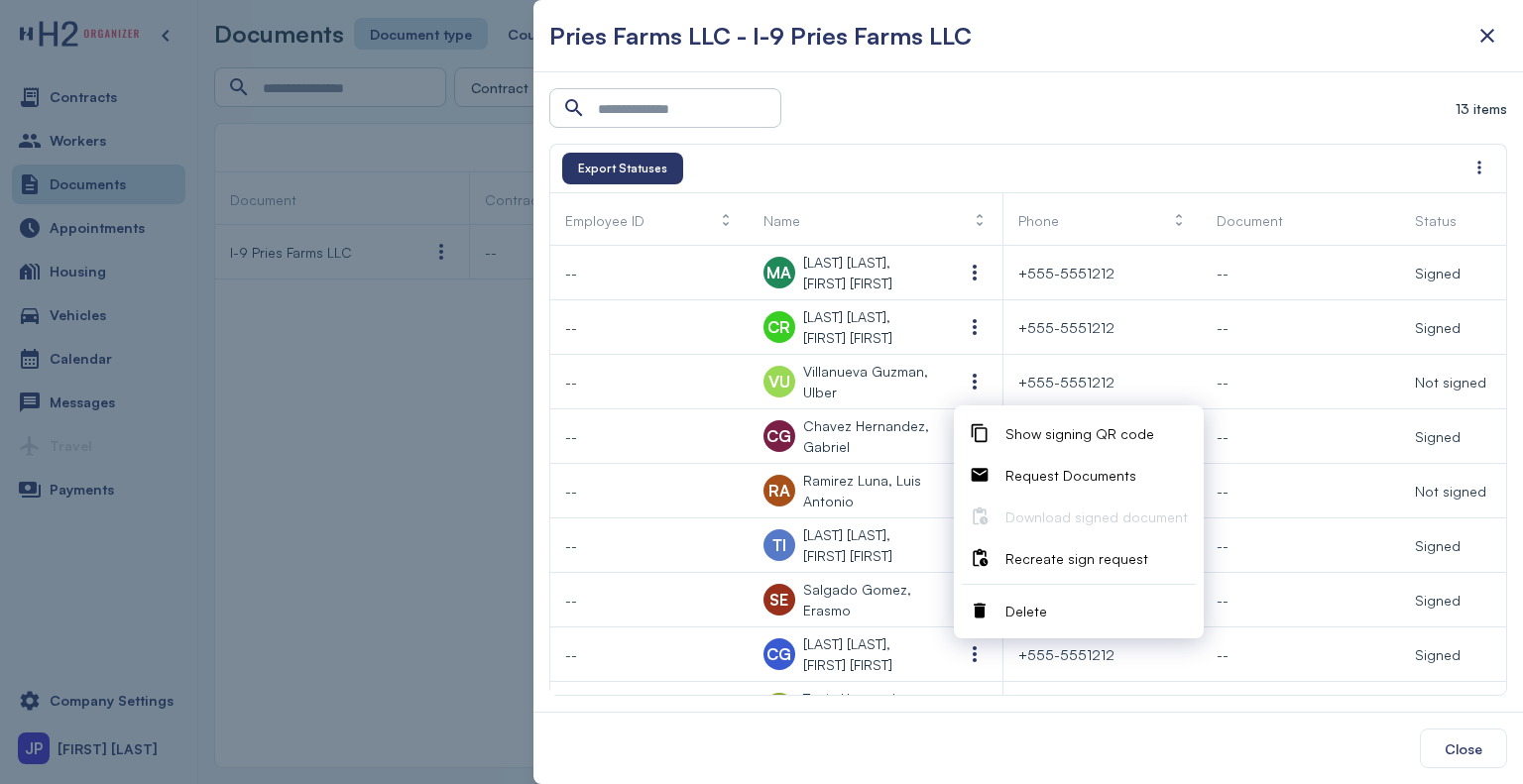 click on "Show signing QR code" at bounding box center [1080, 433] 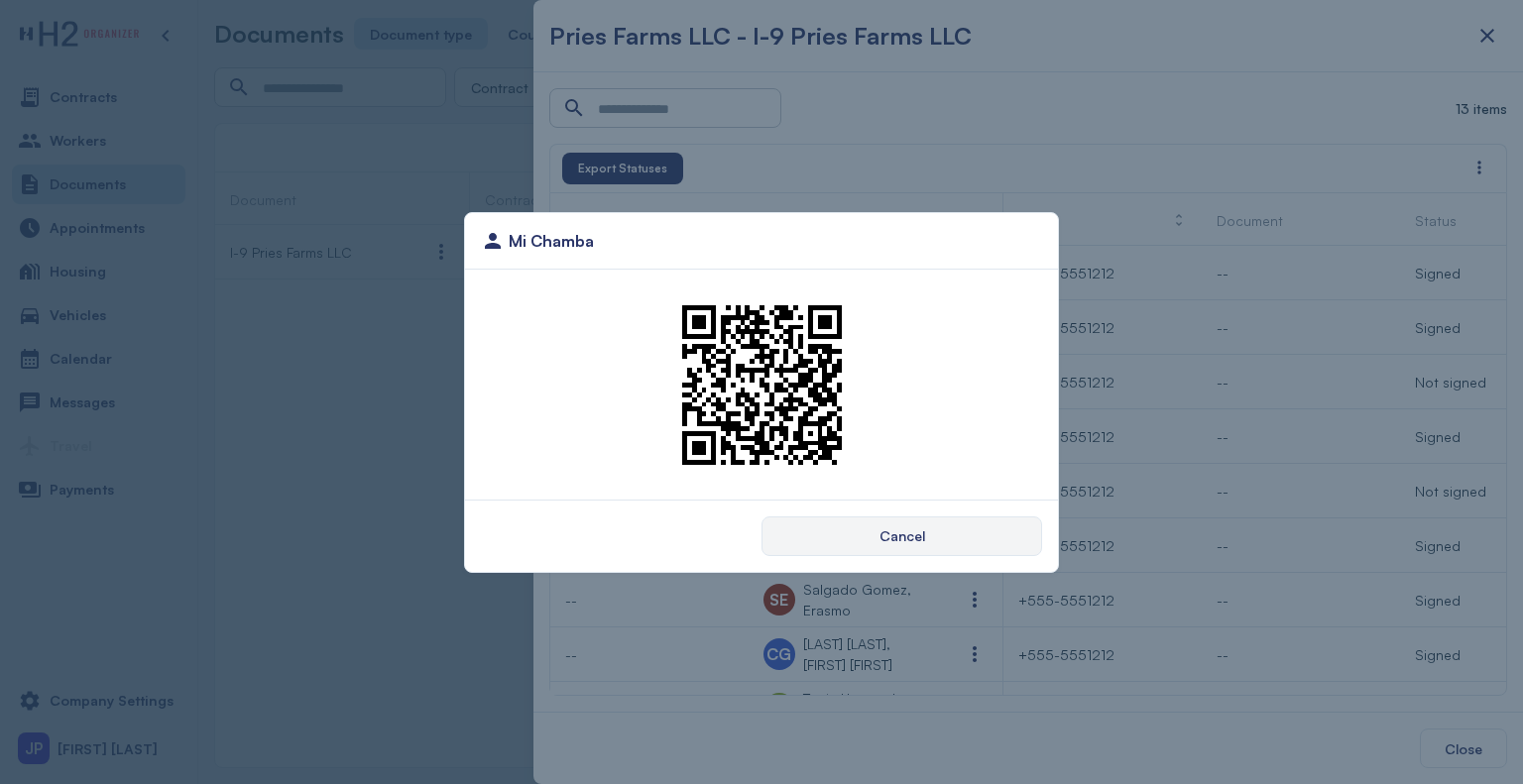 click on "Cancel" at bounding box center [901, 535] 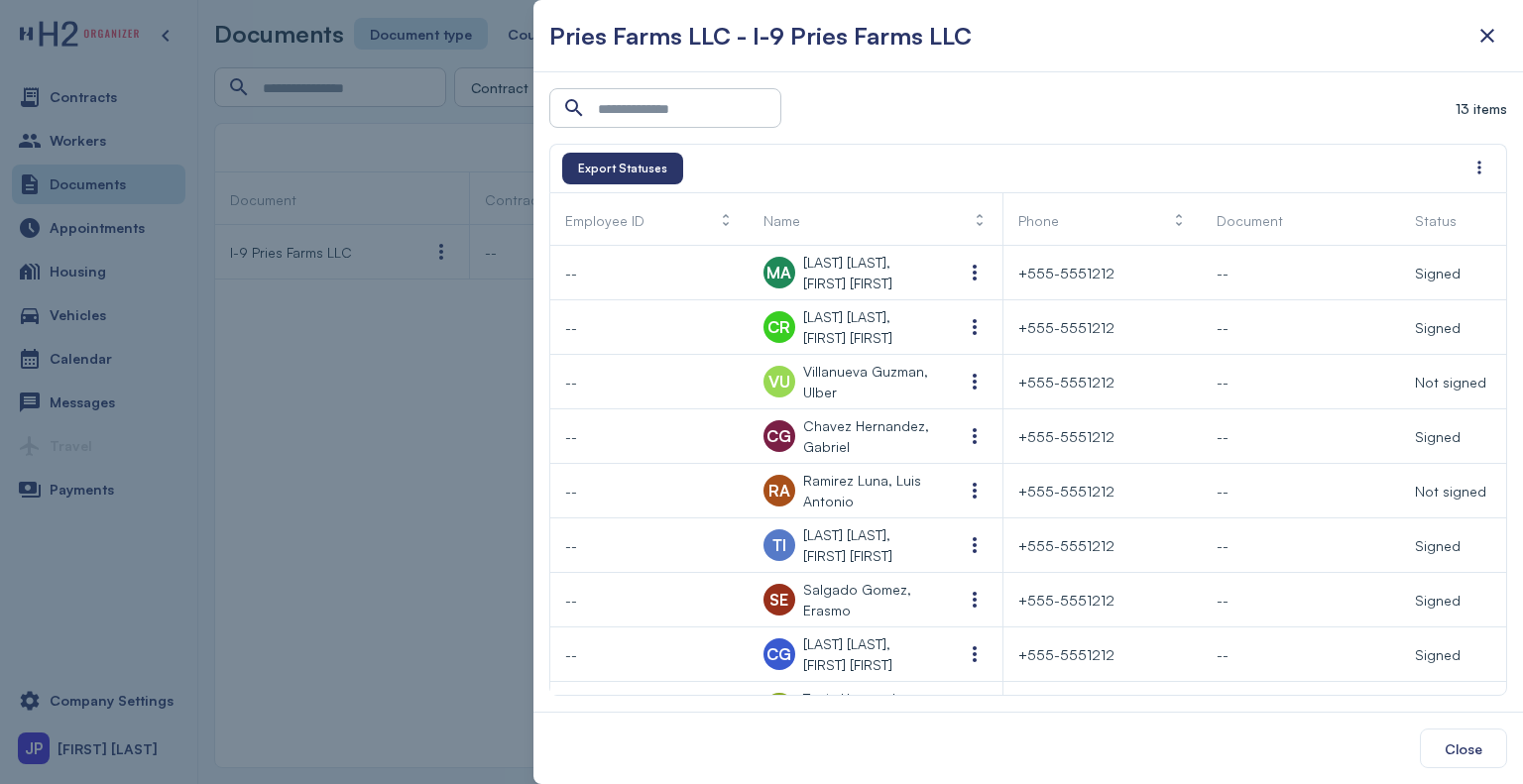 click at bounding box center (762, 392) 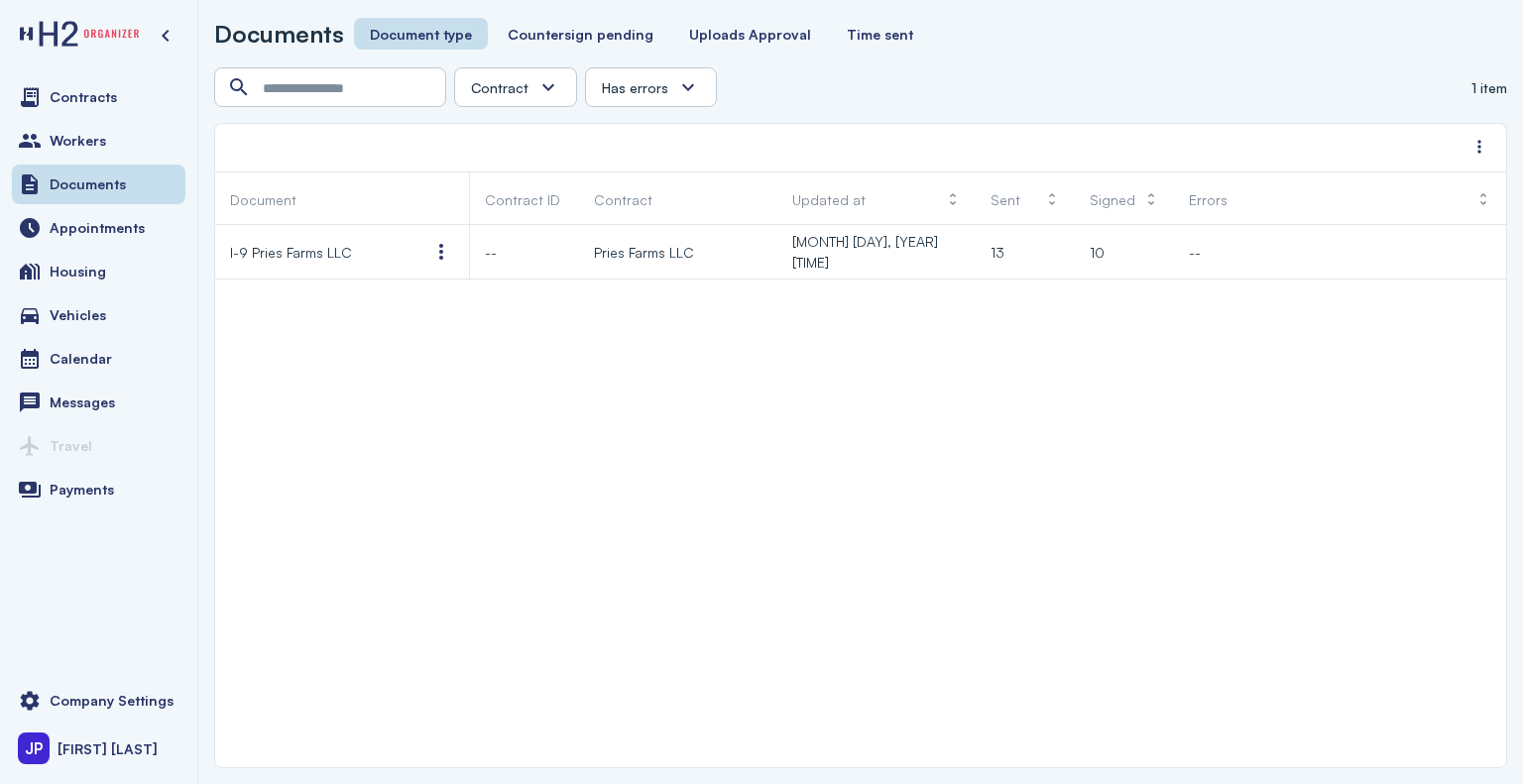 click on "Workers" at bounding box center (77, 141) 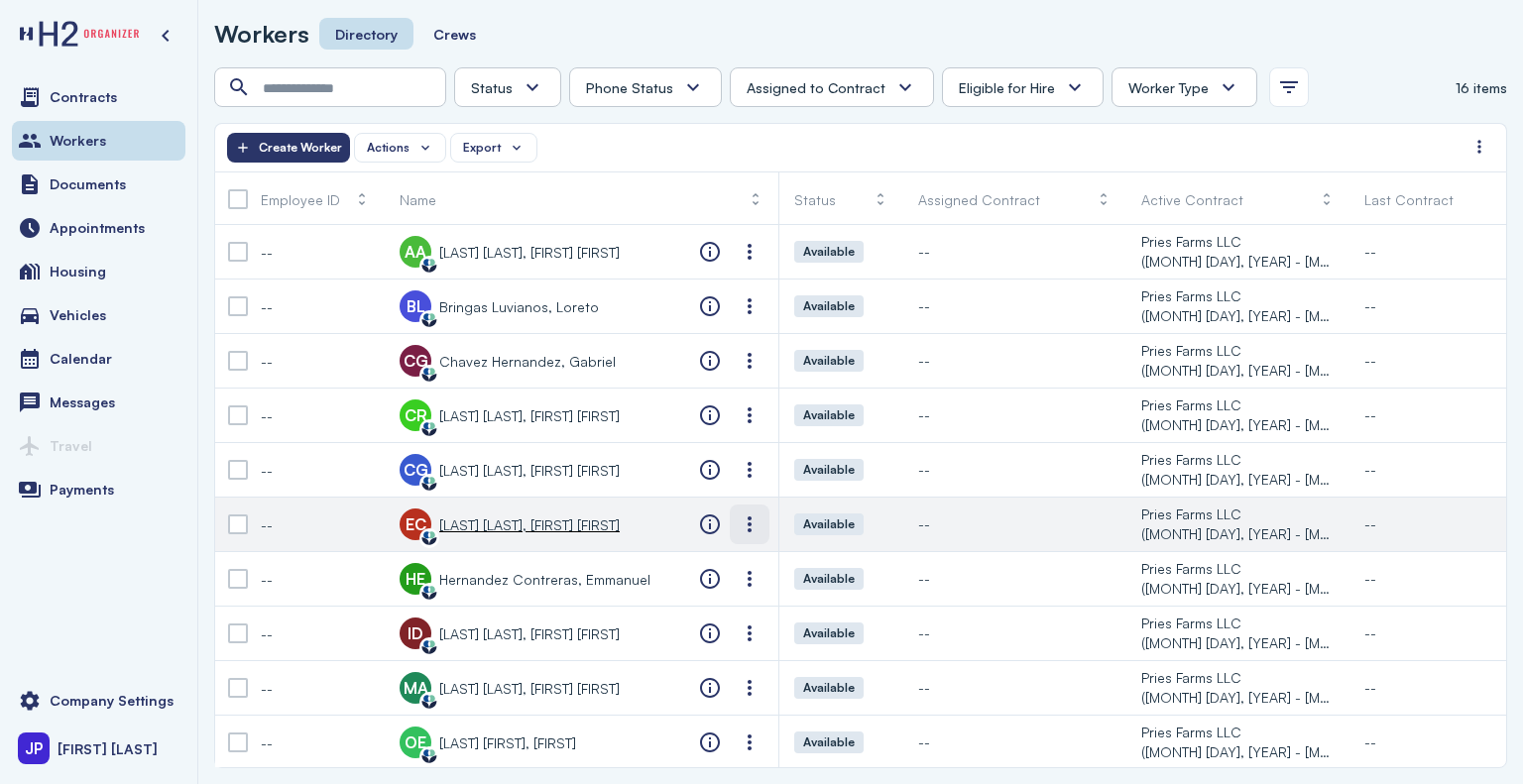 click at bounding box center (750, 524) 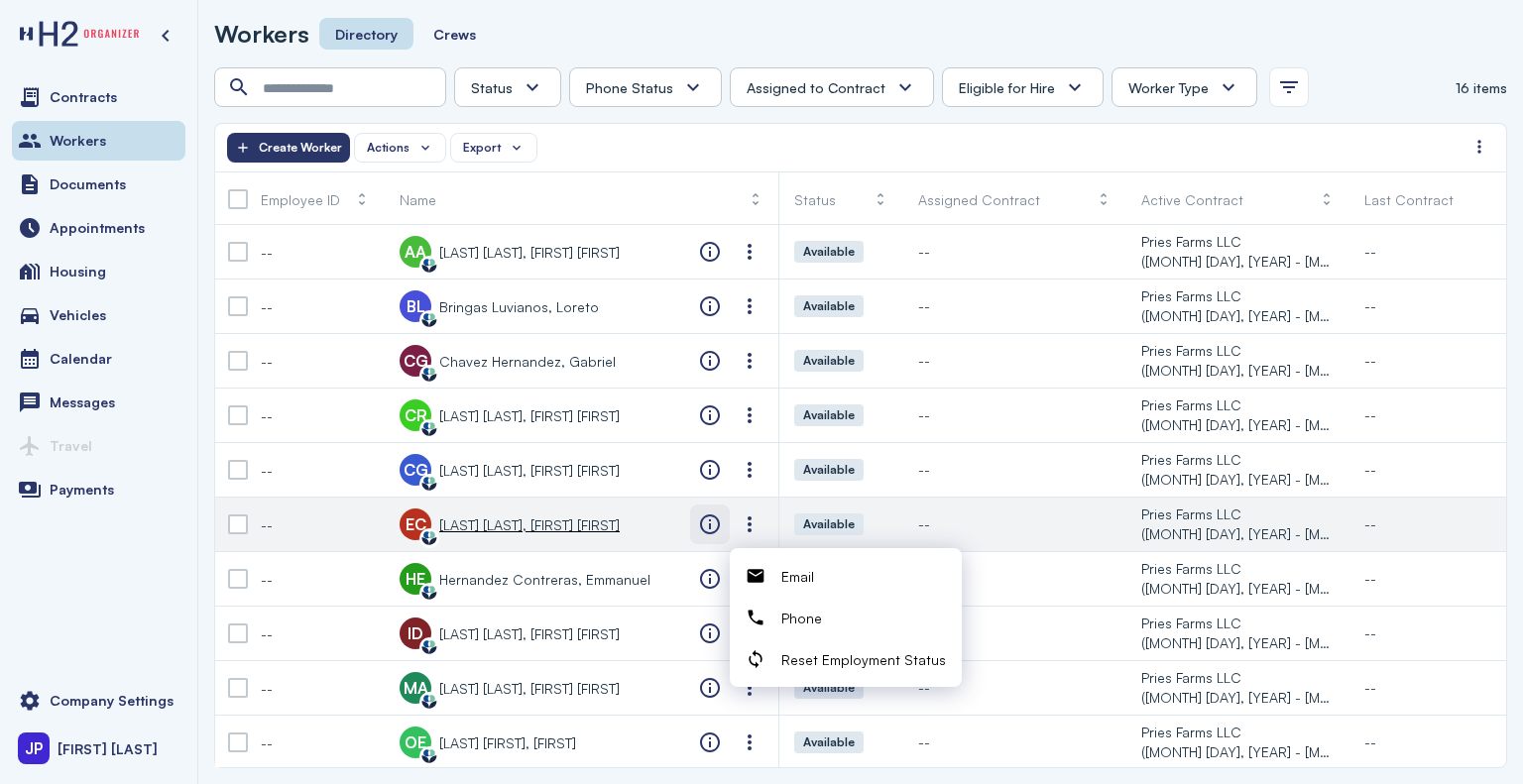 click at bounding box center [710, 524] 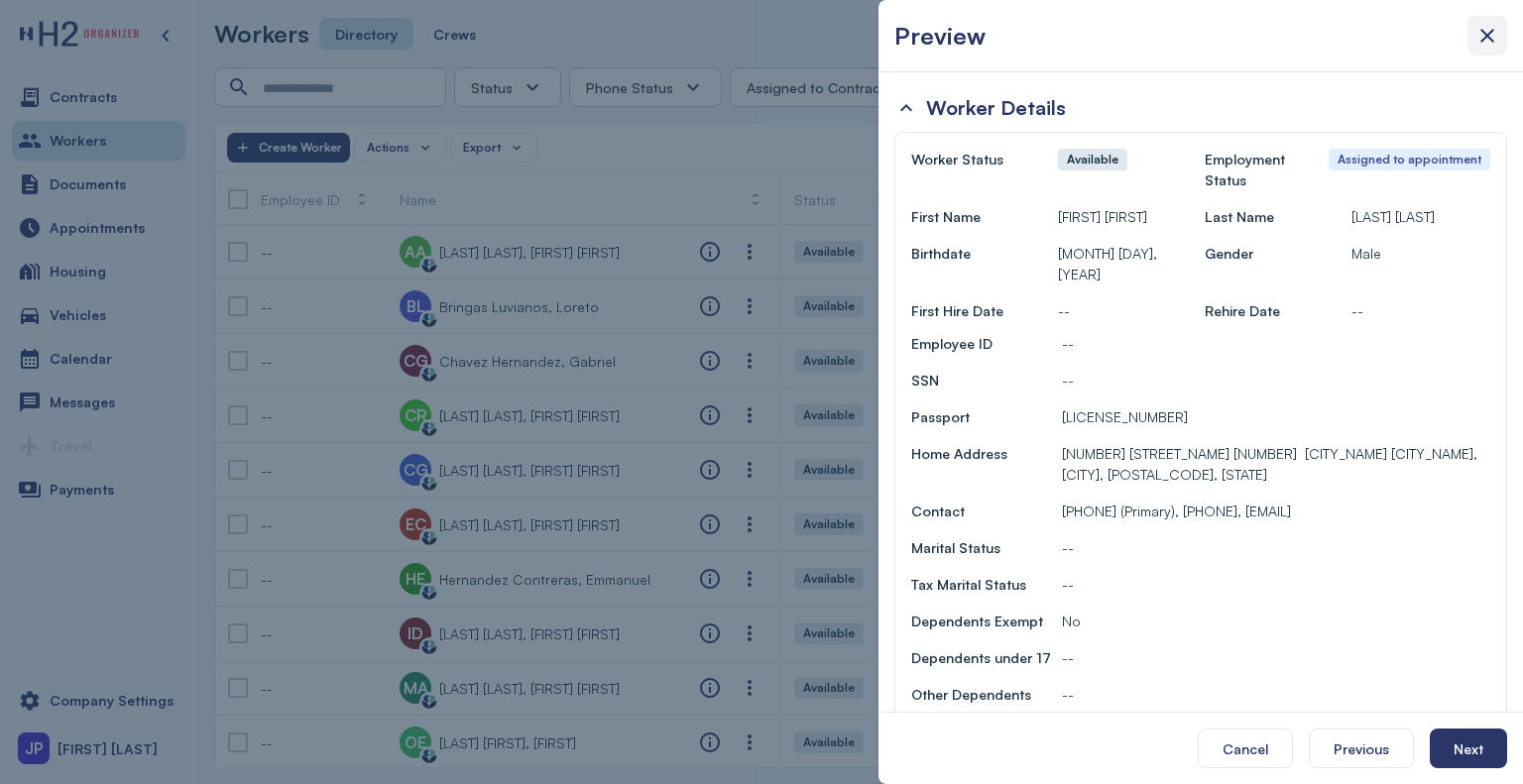 click at bounding box center [1487, 36] 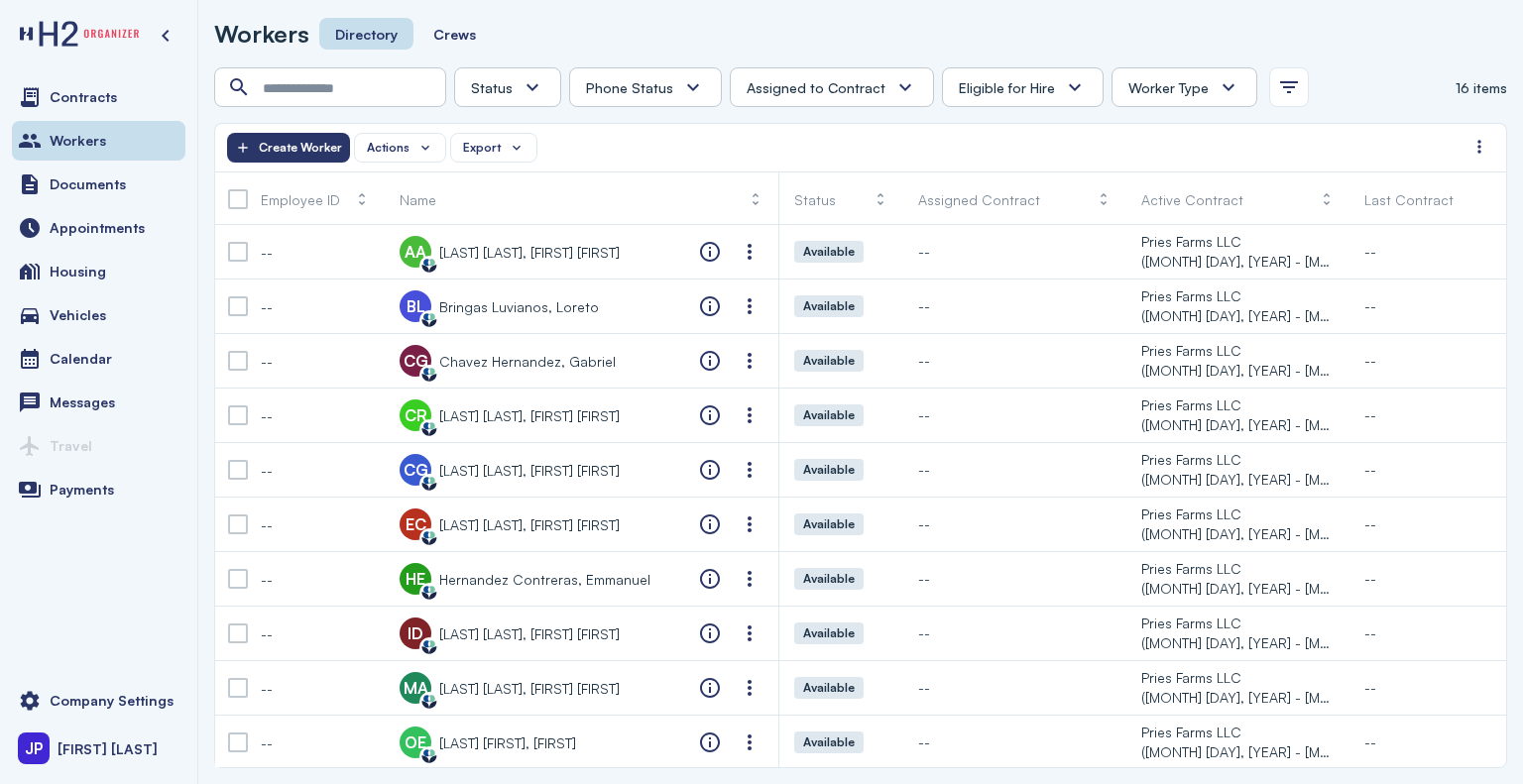 click 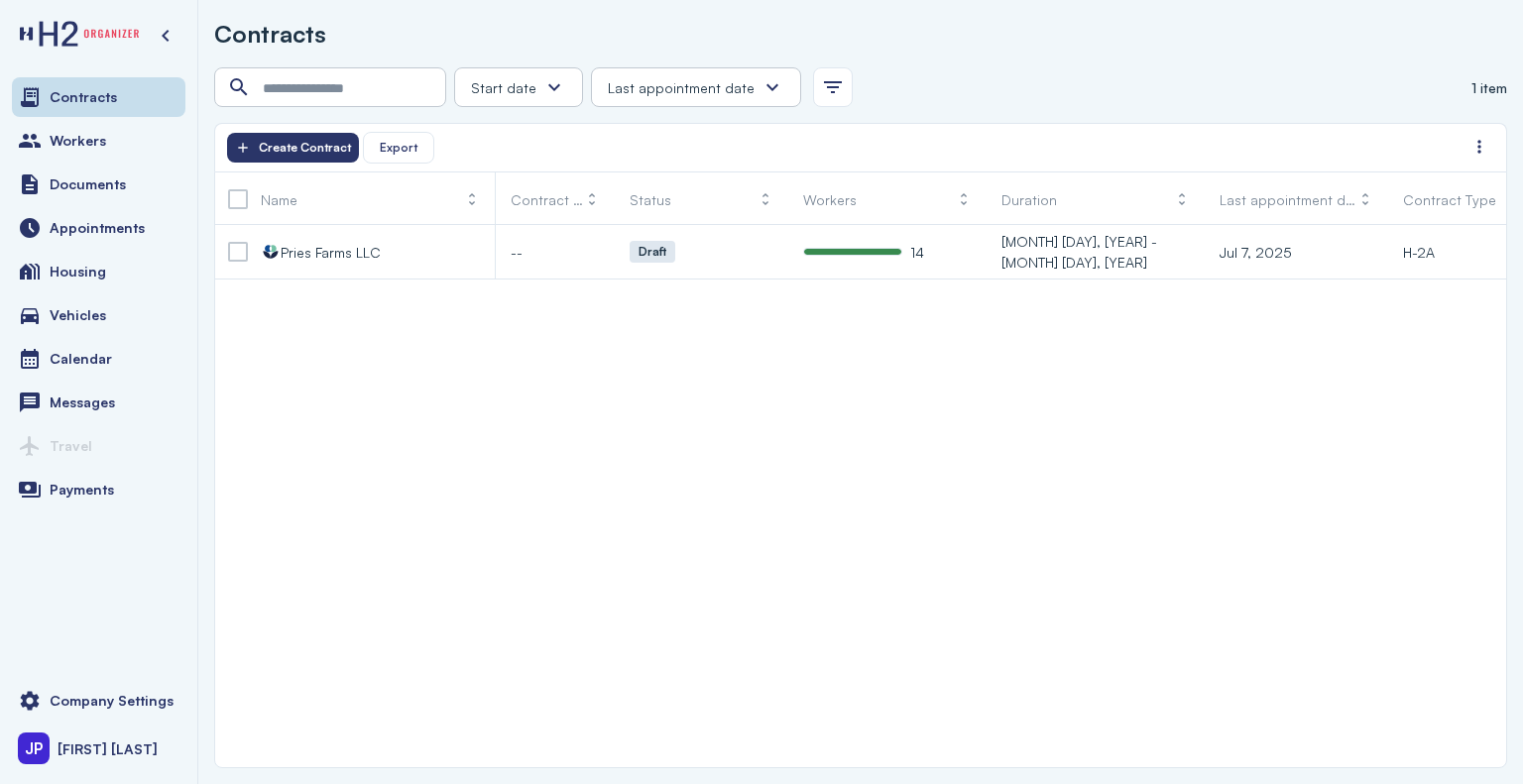 click 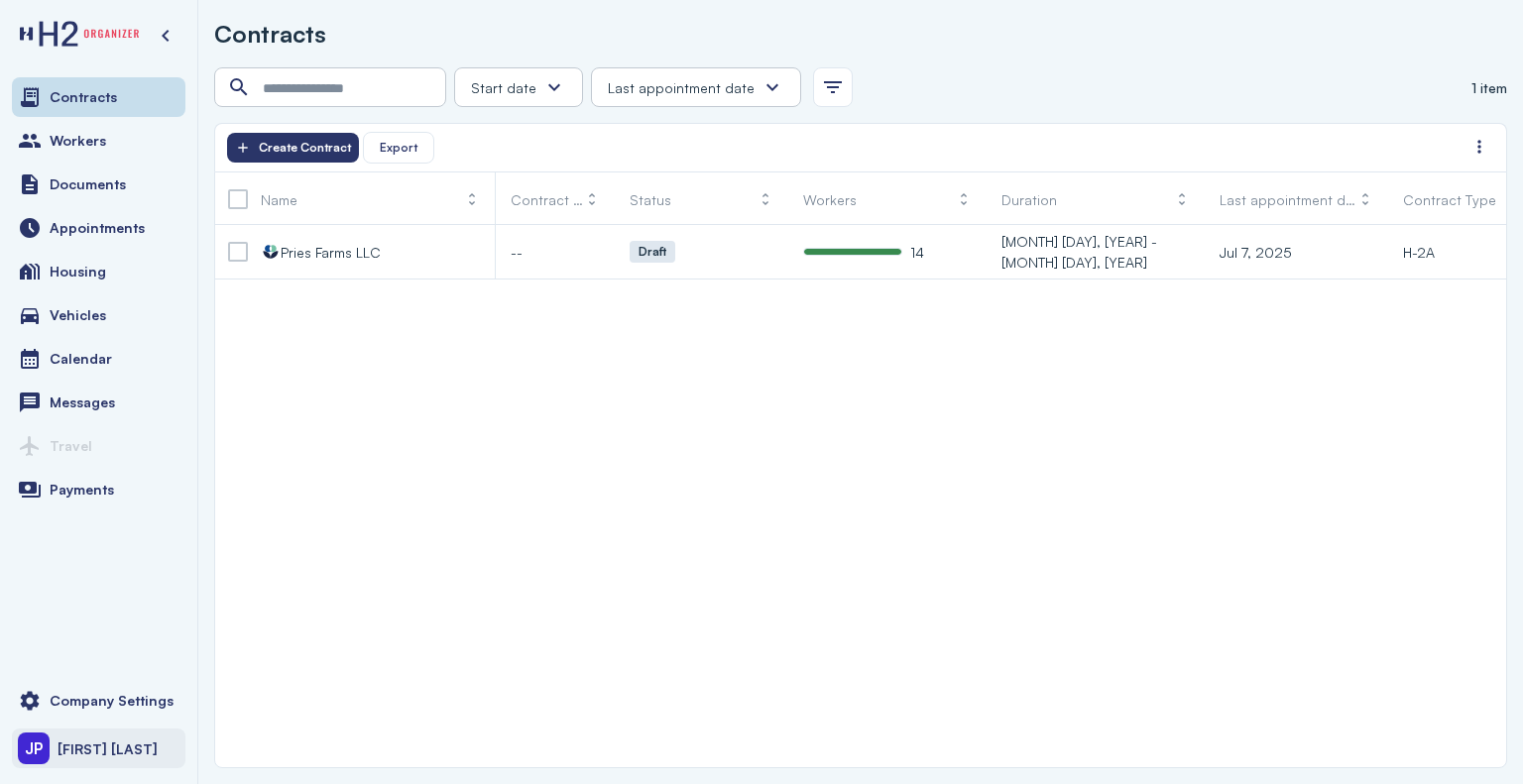 click on "[FIRST] [LAST]" 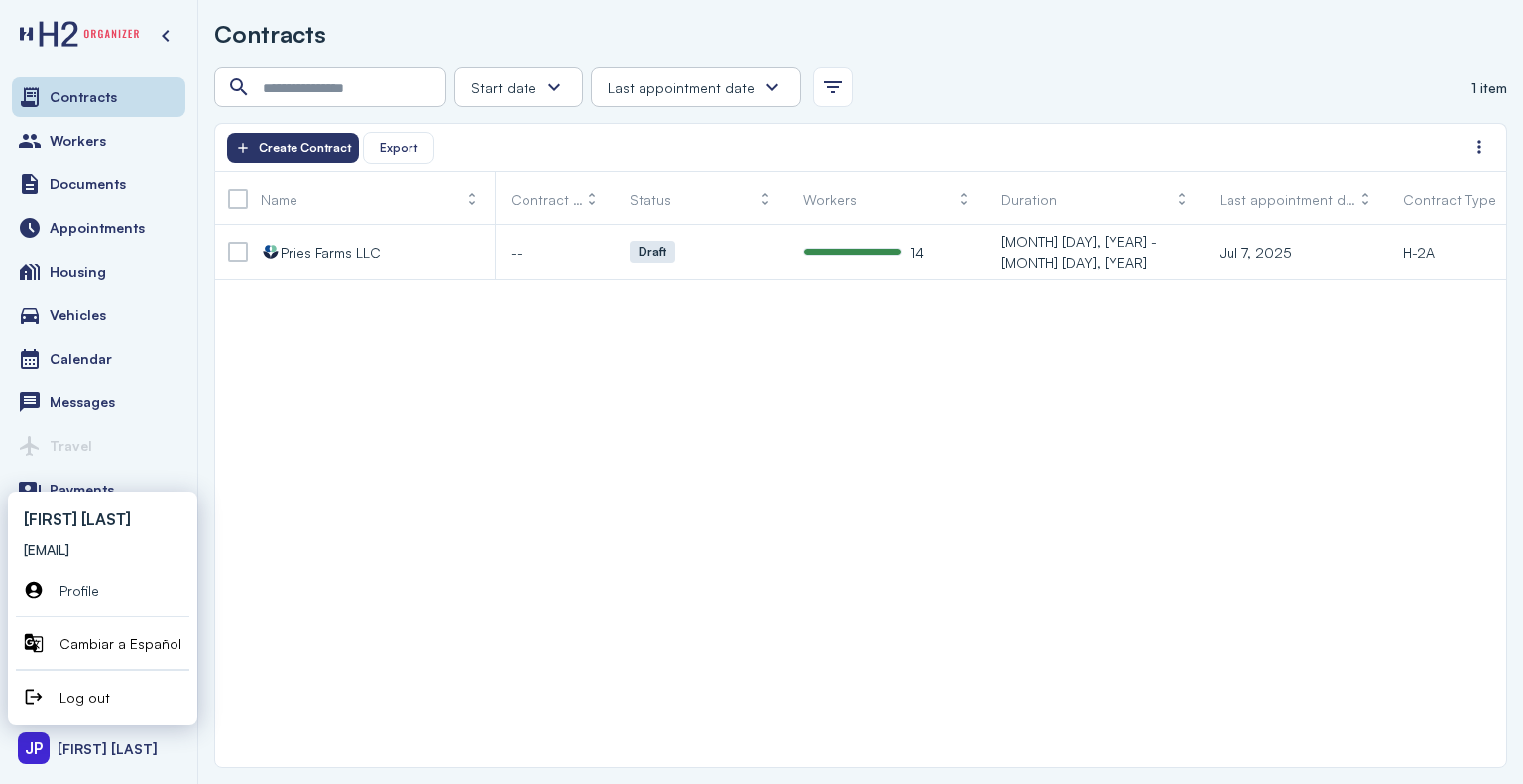 click on "Log out" at bounding box center [84, 697] 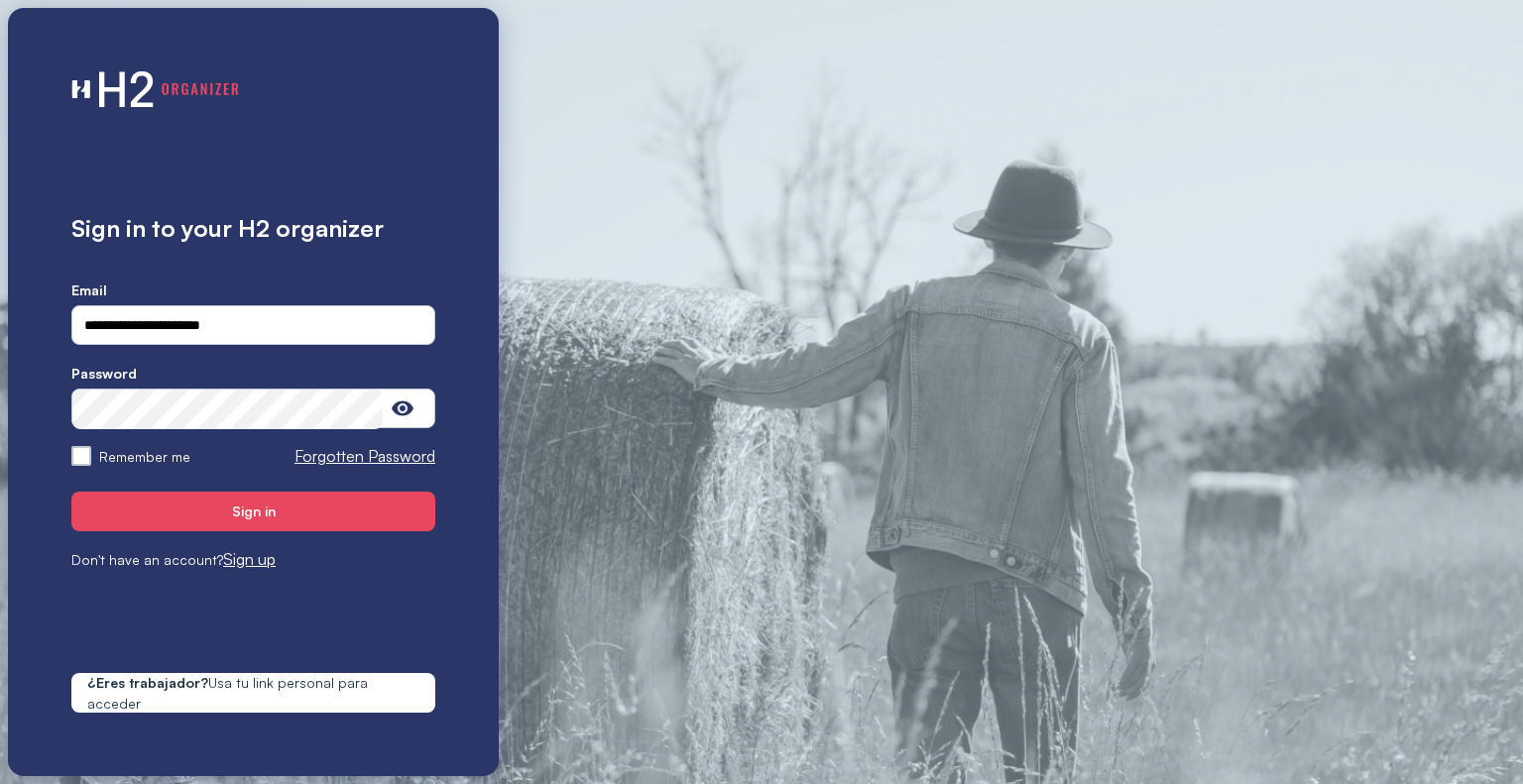 scroll, scrollTop: 0, scrollLeft: 0, axis: both 